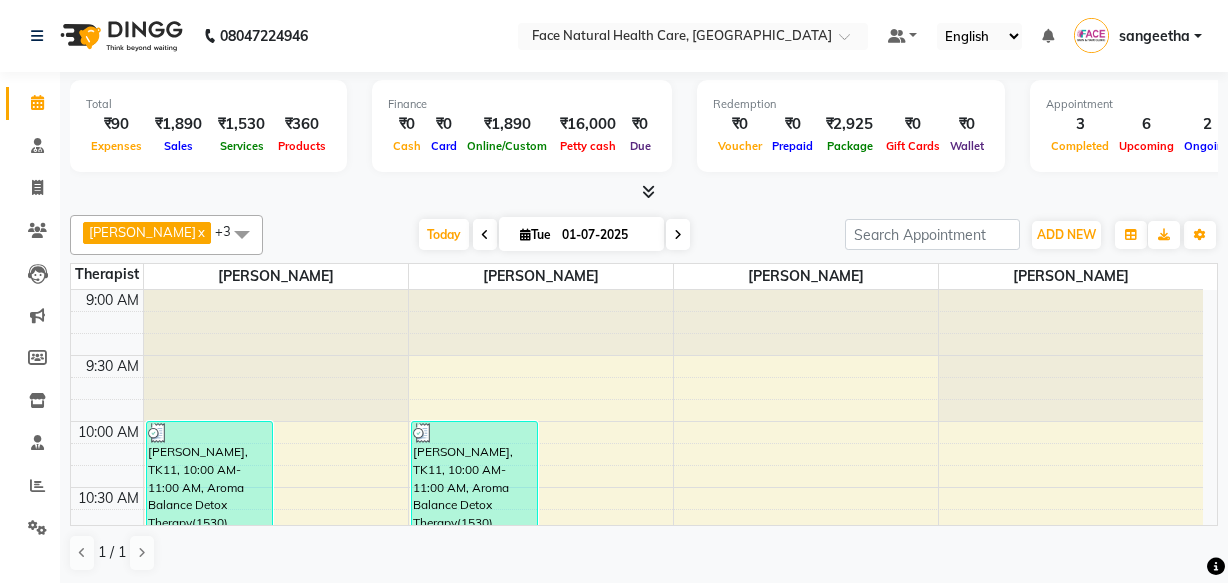 scroll, scrollTop: 0, scrollLeft: 0, axis: both 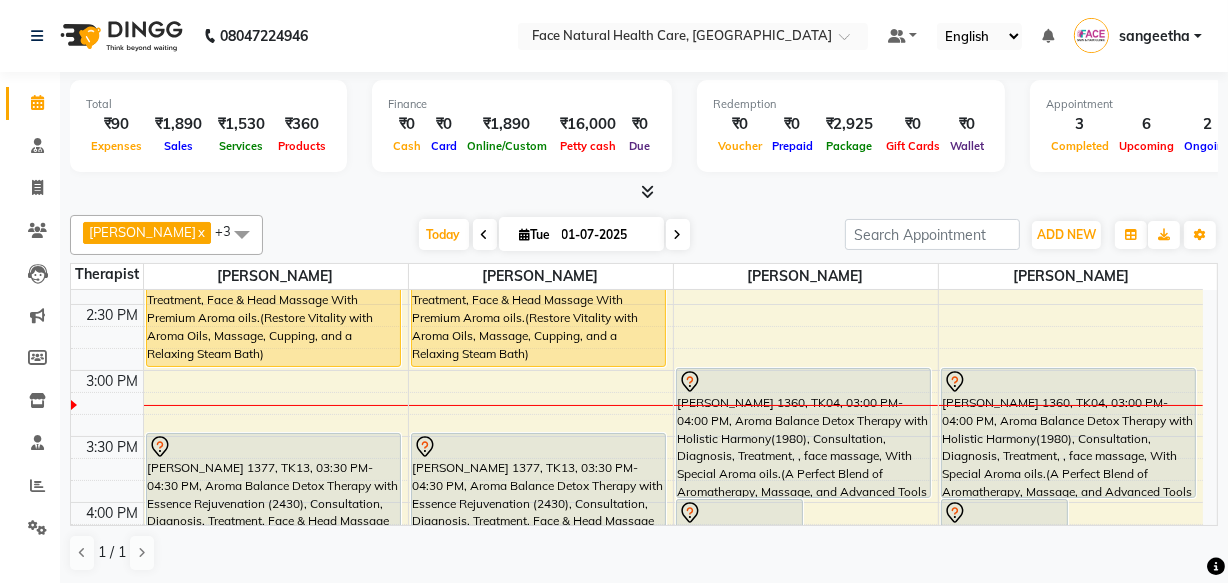 click on "[PERSON_NAME] 1360, TK04, 03:00 PM-04:00 PM, Aroma Balance Detox Therapy with Holistic Harmony(1980), Consultation, Diagnosis, Treatment, , face massage, With Special  Aroma oils.(A Perfect Blend of Aromatherapy, Massage, and Advanced Tools for Healing and Detoxification)" at bounding box center (803, 433) 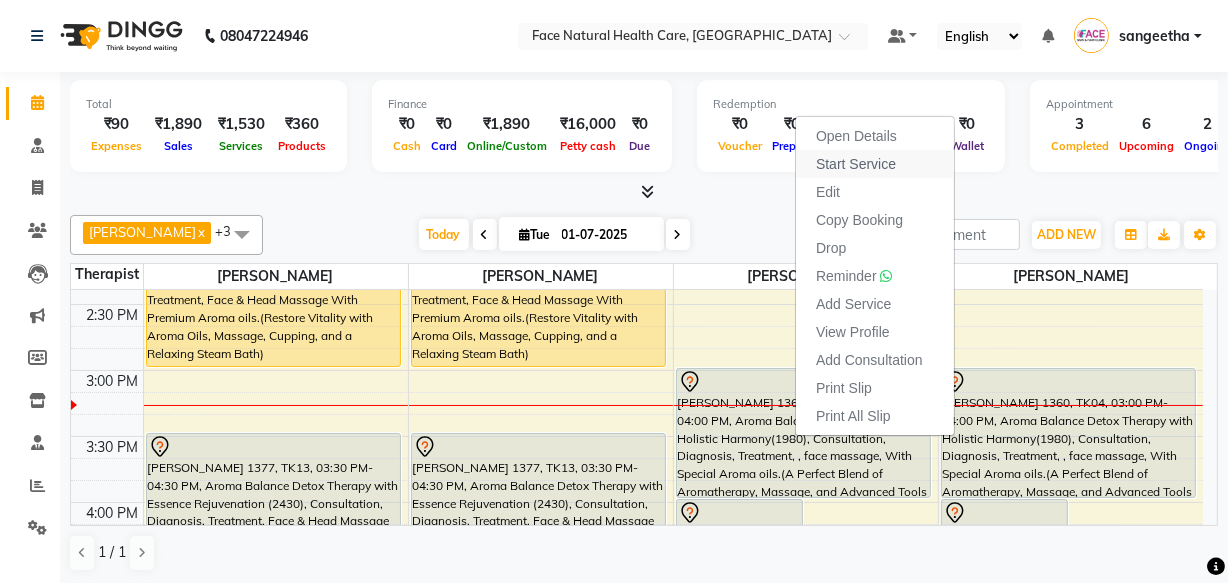 click on "Start Service" at bounding box center (856, 164) 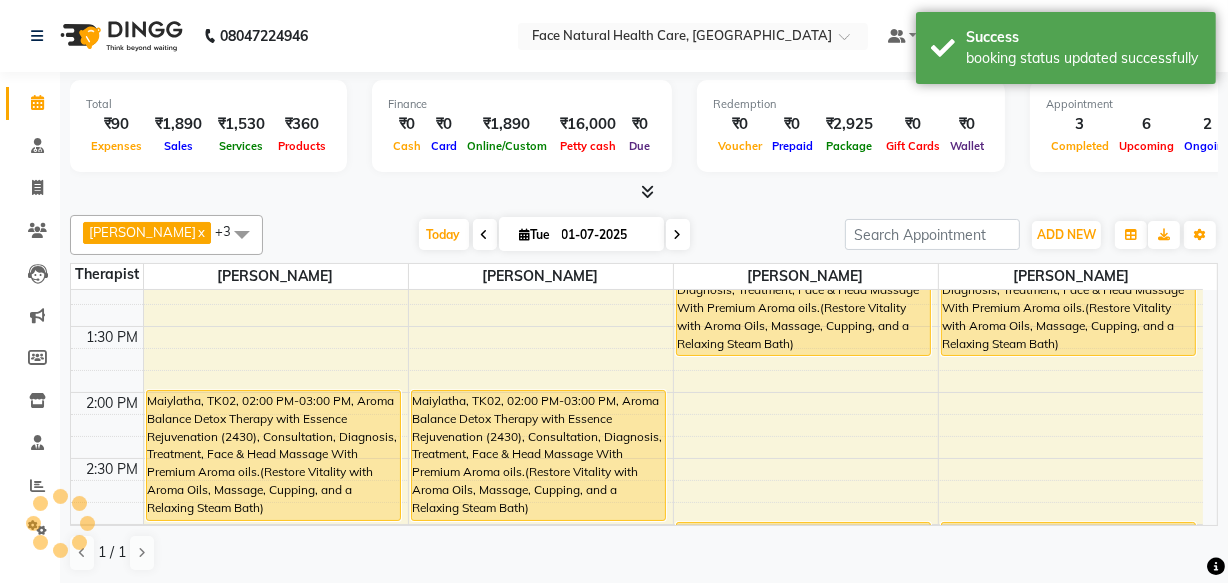 scroll, scrollTop: 506, scrollLeft: 0, axis: vertical 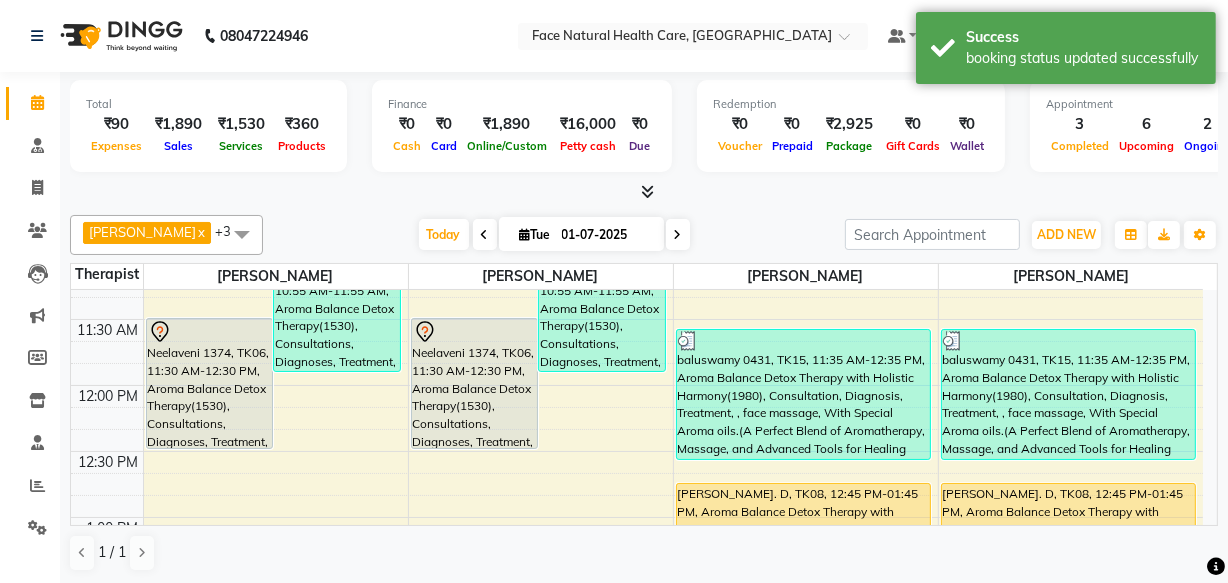 click on "[PERSON_NAME]. D, TK08, 12:45 PM-01:45 PM, Aroma Balance Detox Therapy with Essence Rejuvenation  (2430), Consultation, Diagnosis, Treatment,  Face & Head Massage With Premium Aroma oils.(Restore Vitality with Aroma Oils, Massage, Cupping, and a Relaxing Steam Bath)" at bounding box center (1069, 548) 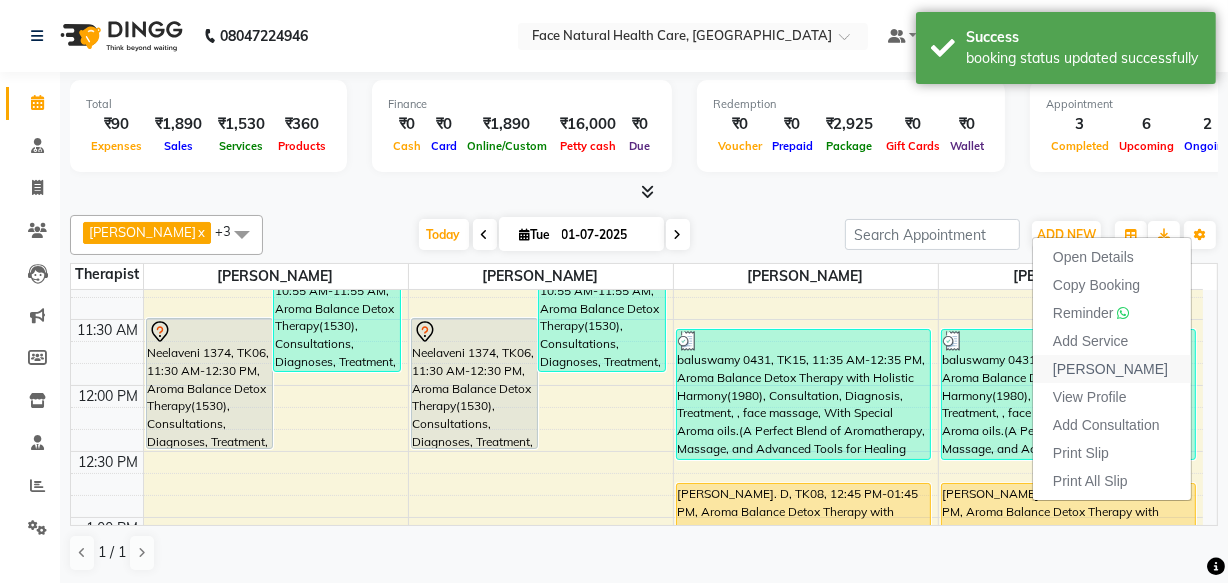 click on "[PERSON_NAME]" at bounding box center [1110, 369] 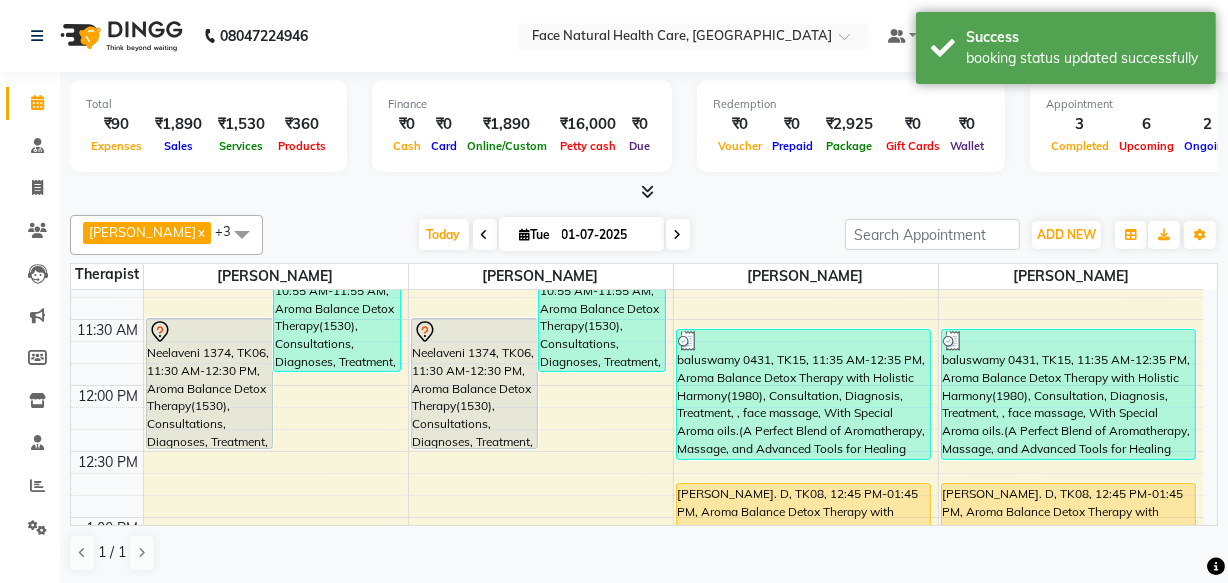 select on "service" 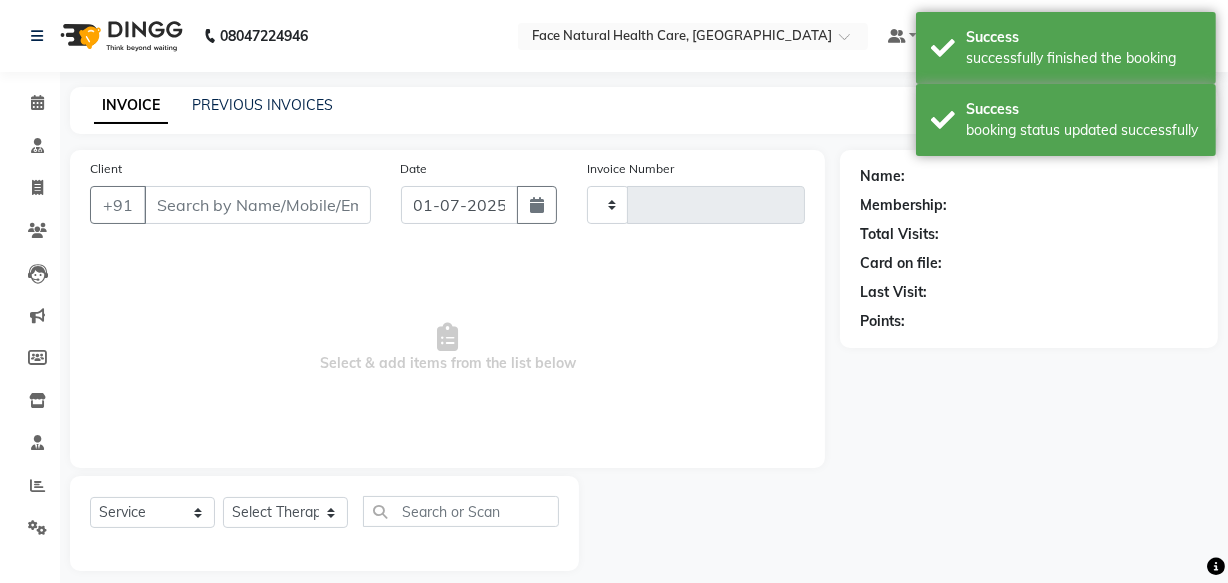 type on "0717" 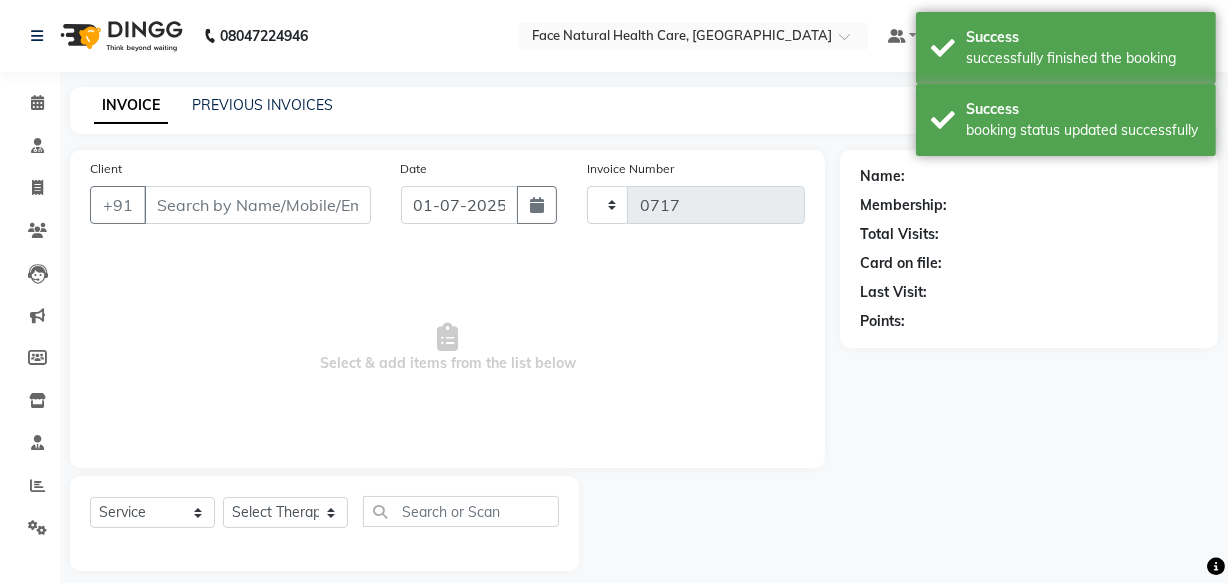 select on "5675" 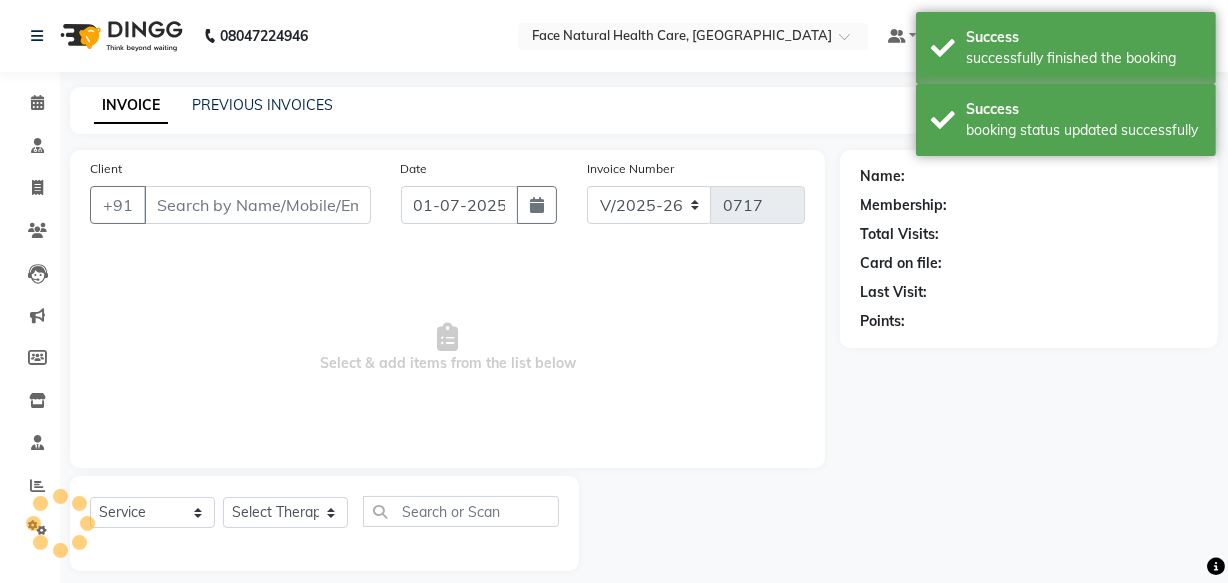 type on "9789753653" 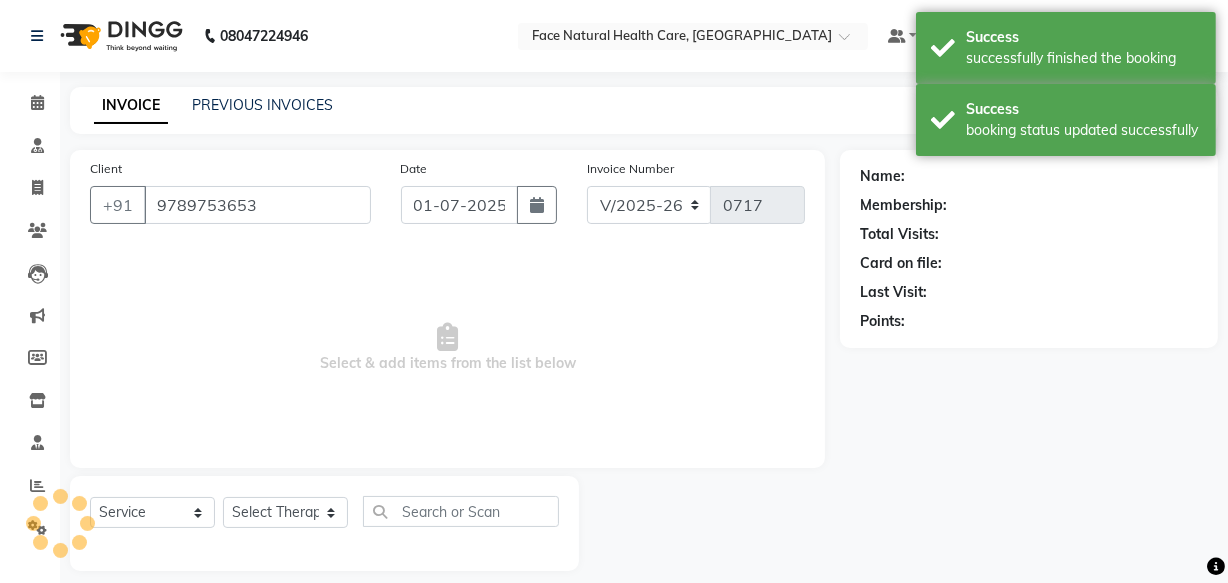 select on "38864" 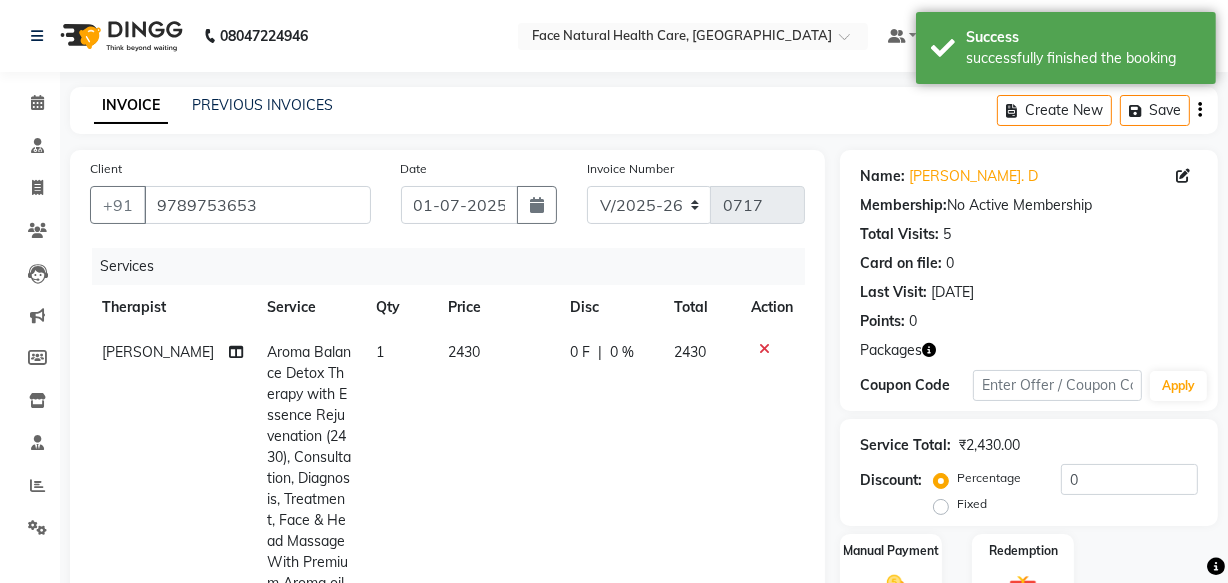 click on "2430" 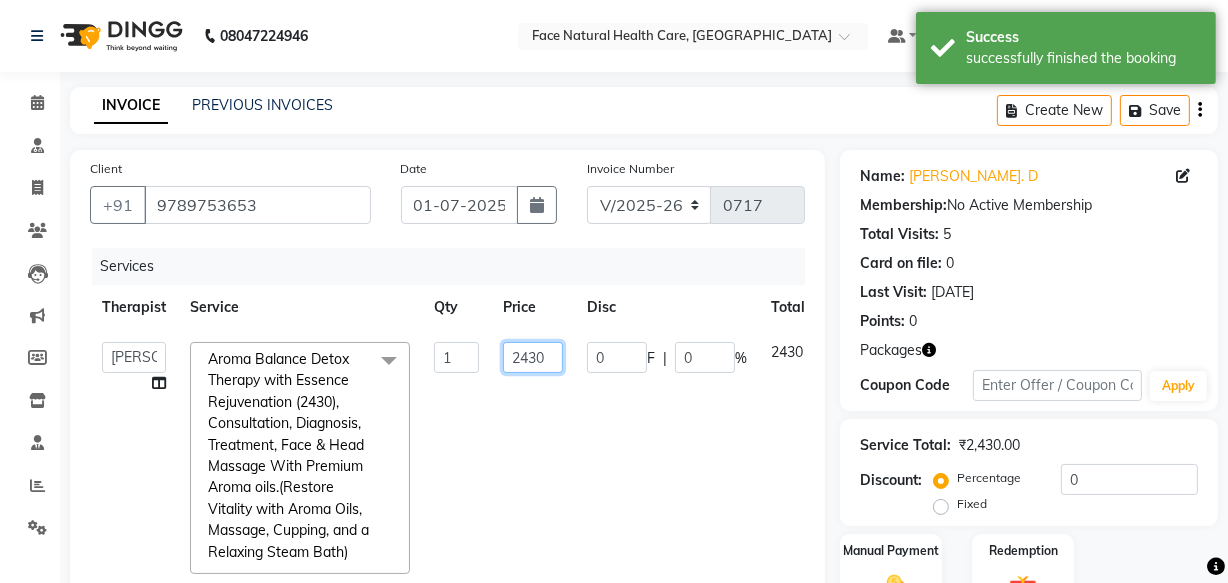 click on "2430" 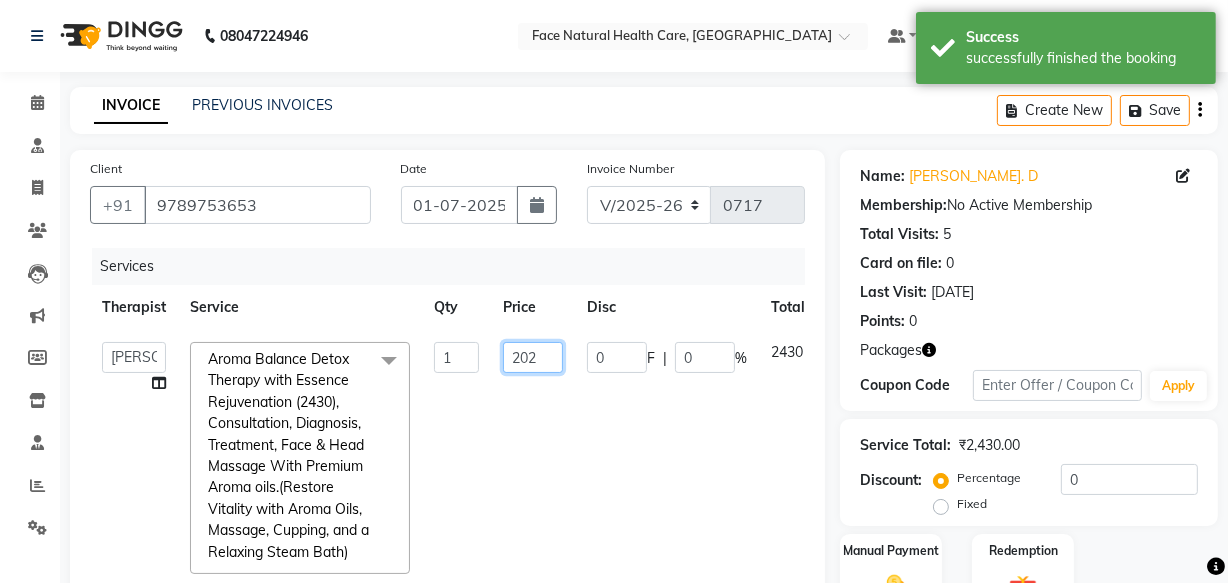 type on "2025" 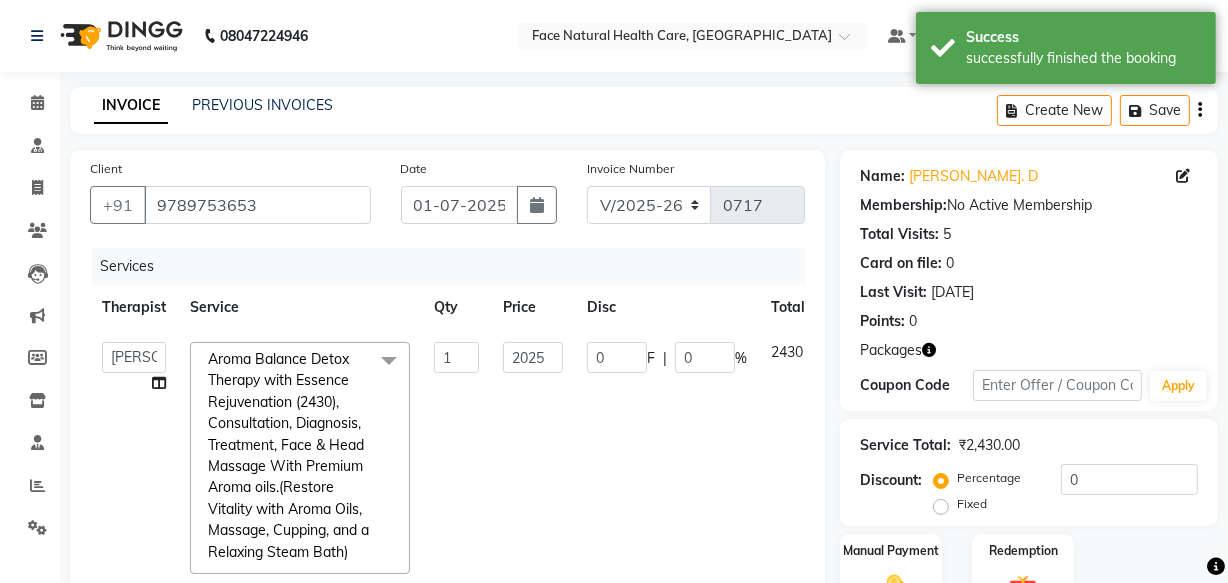 click on "0 F | 0 %" 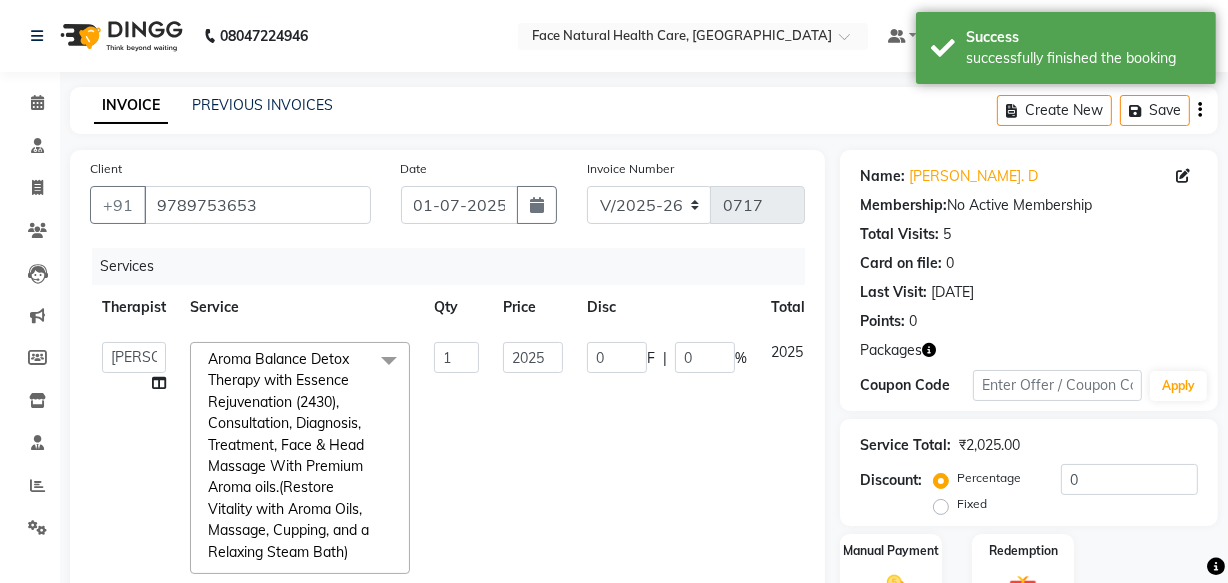 scroll, scrollTop: 294, scrollLeft: 0, axis: vertical 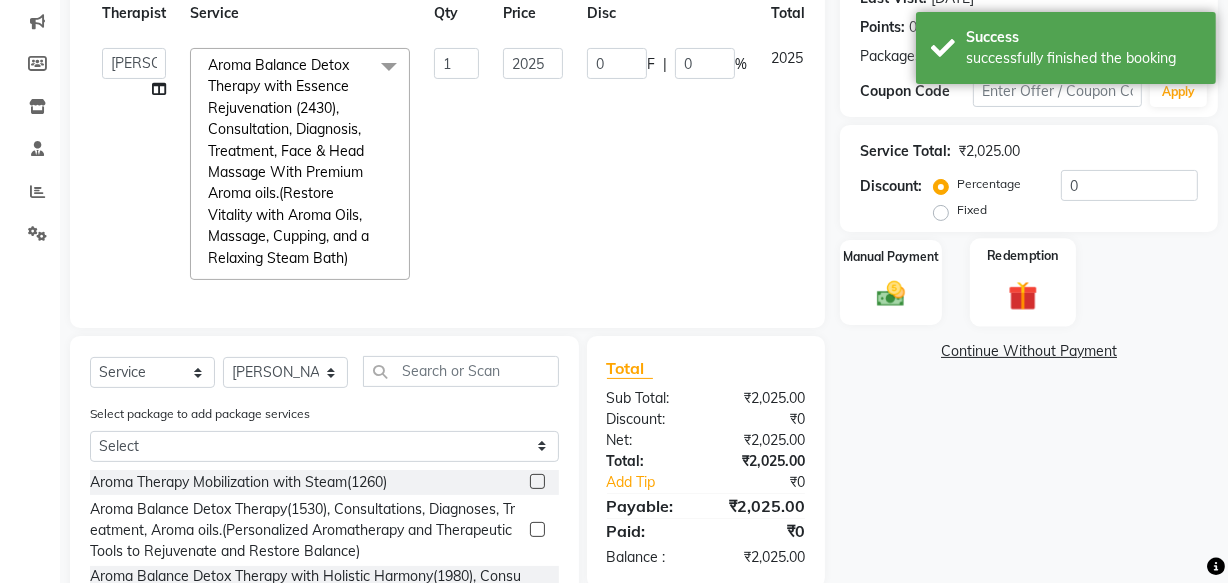 click on "Redemption" 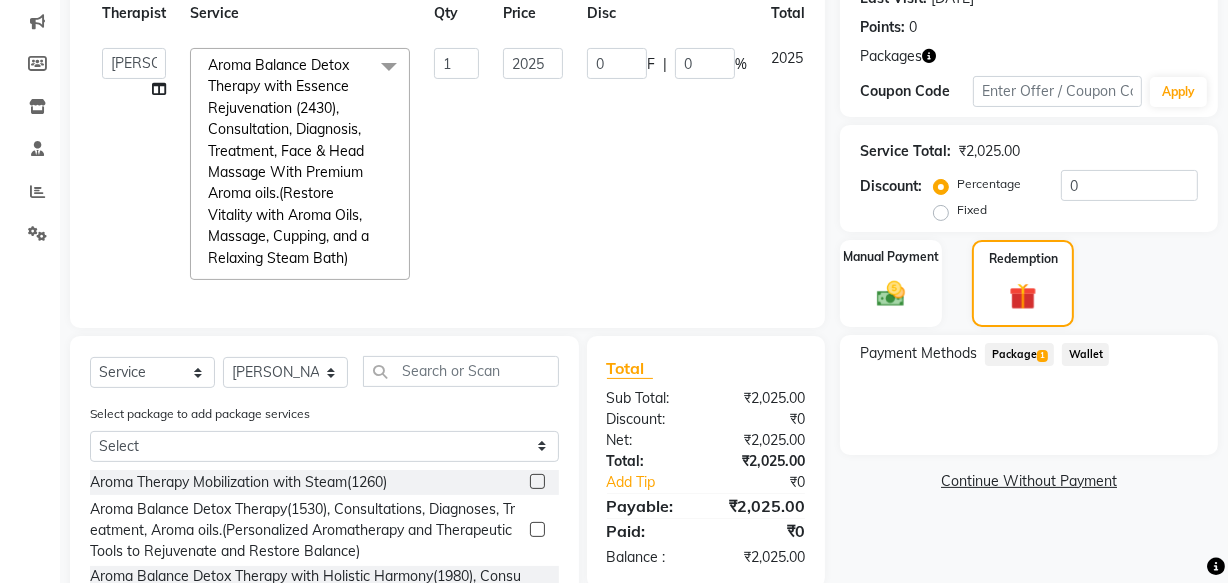 click on "Package  1" 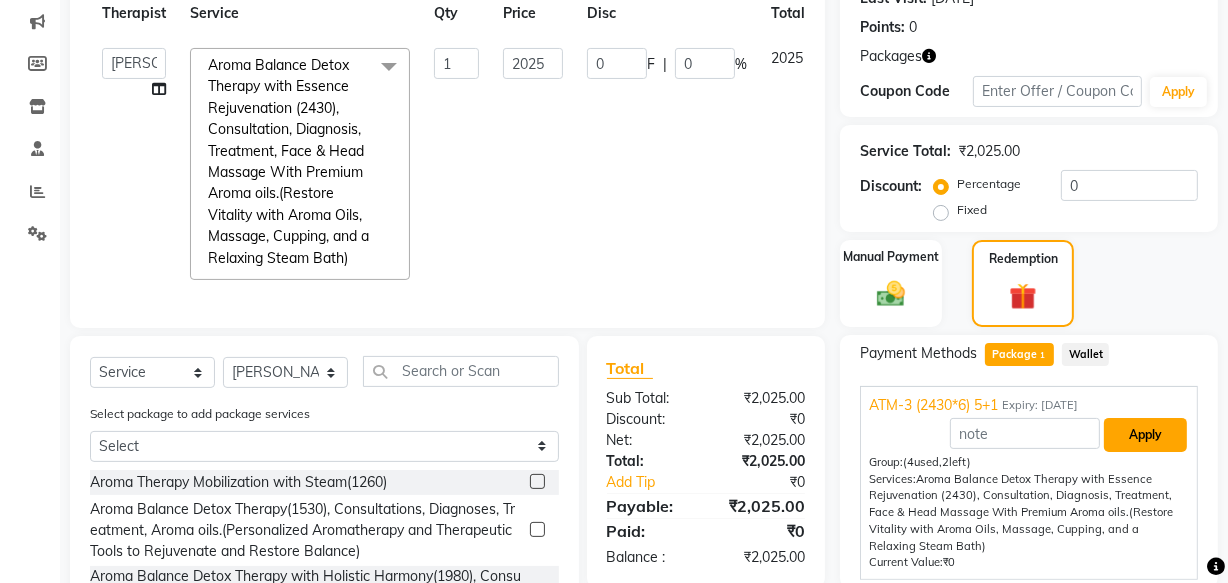 click on "Apply" at bounding box center [1145, 435] 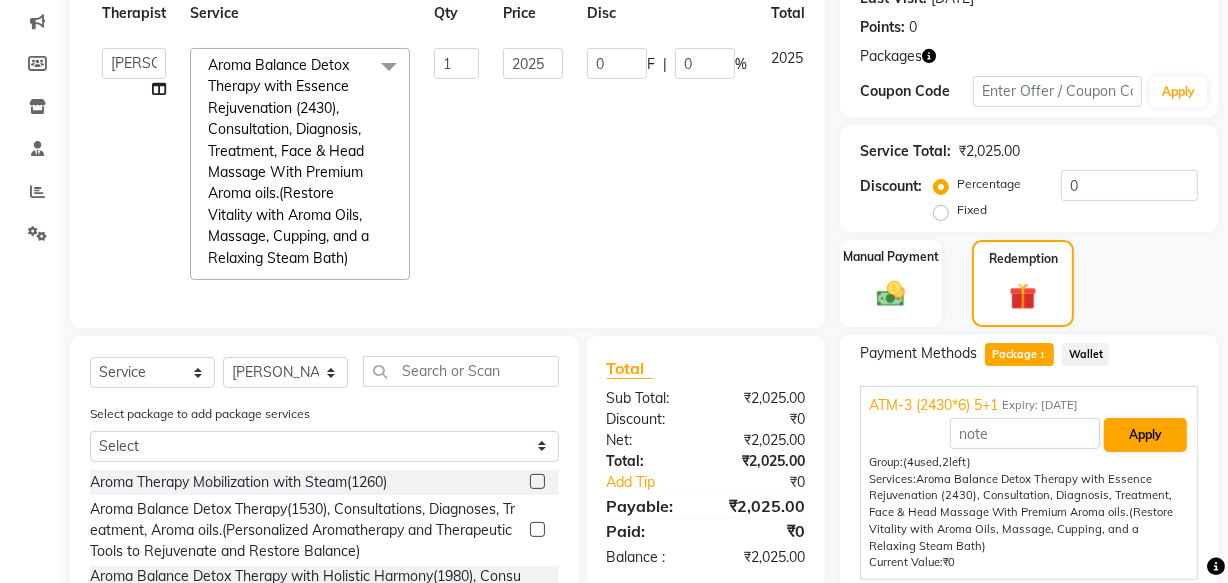 type on "337.57" 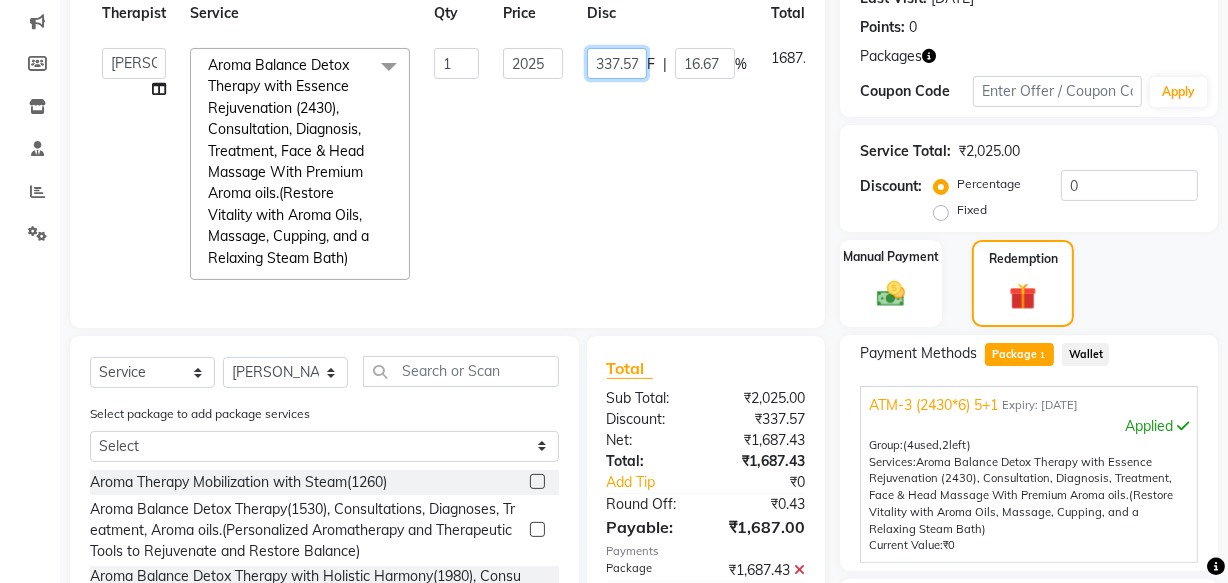 click on "337.57" 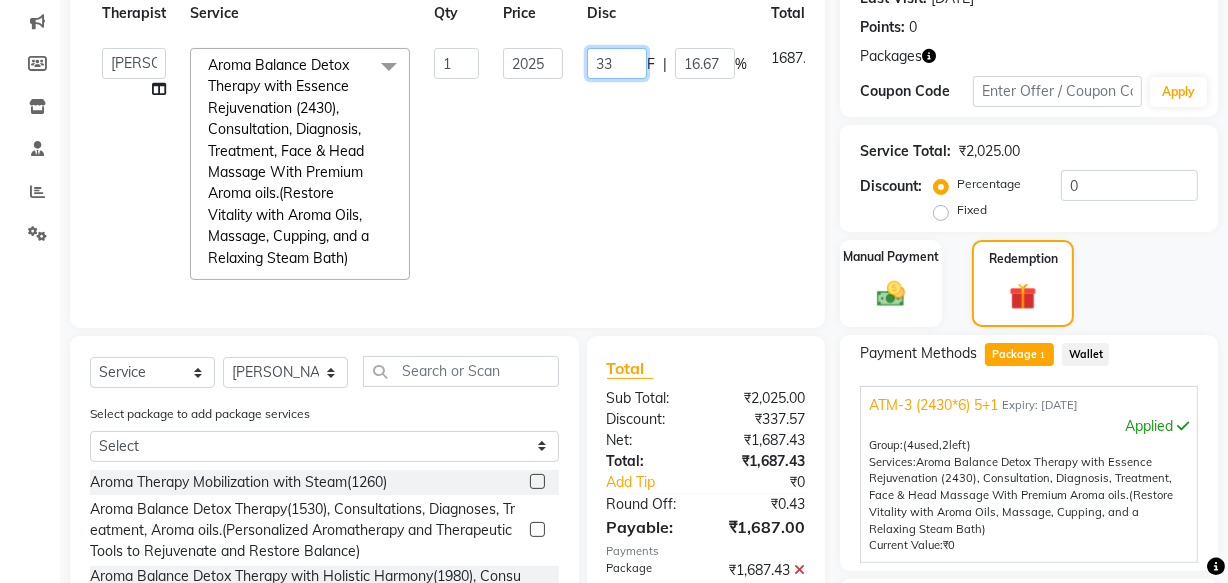 type on "3" 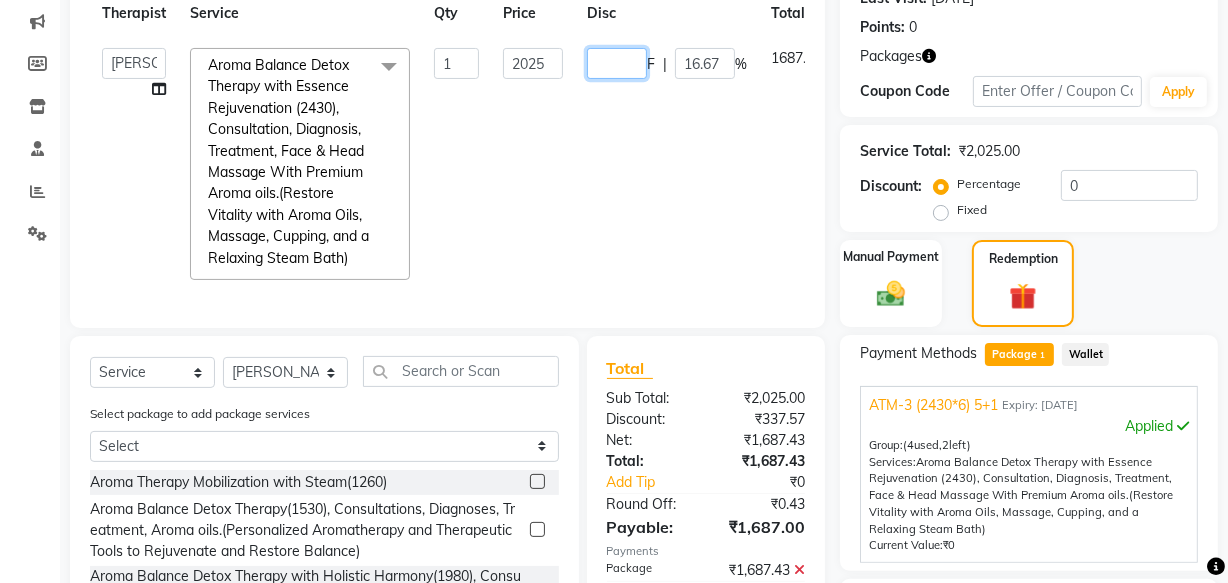 type on "0" 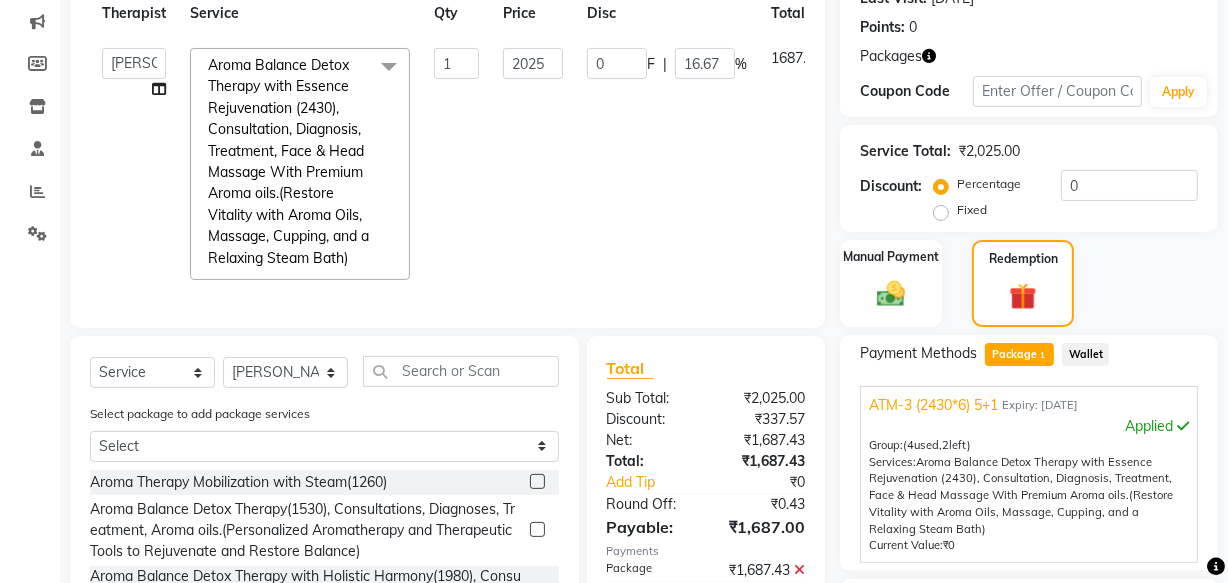 click on "[PERSON_NAME]   [PERSON_NAME] [PERSON_NAME] M   [PERSON_NAME] [PERSON_NAME]   [PERSON_NAME]   [PERSON_NAME]  Aroma Balance Detox Therapy with Essence Rejuvenation  (2430), Consultation, Diagnosis, Treatment,  Face & Head Massage With Premium Aroma oils.(Restore Vitality with Aroma Oils, Massage, Cupping, and a Relaxing Steam Bath)  x Aroma Therapy Mobilization with Steam(1260) Aroma Balance Detox Therapy(1530), Consultations, Diagnoses, Treatment, Aroma oils.(Personalized Aromatherapy and Therapeutic Tools to Rejuvenate and Restore Balance) Aroma Balance Detox Therapy with Holistic Harmony(1980), Consultation, Diagnosis, Treatment, , face massage, With Special  Aroma oils.(A Perfect Blend of Aromatherapy, Massage, and Advanced Tools for Healing and Detoxification) [MEDICAL_DATA], Consultation, Diagnosis,  Aroma oils [MEDICAL_DATA], Consultation, Diagnosis, Treatment Steam Therapy With Aroma oils, Consultation, Diagnosis Sauna bed, Consultation, Diagnosis. consultaion 1 0" 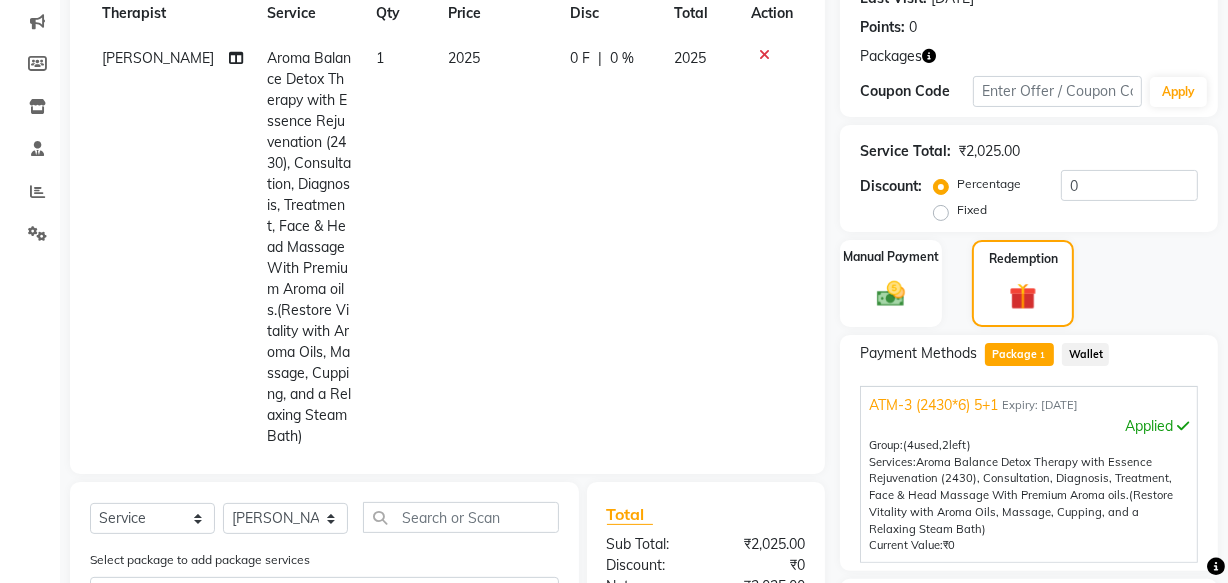 scroll, scrollTop: 34, scrollLeft: 0, axis: vertical 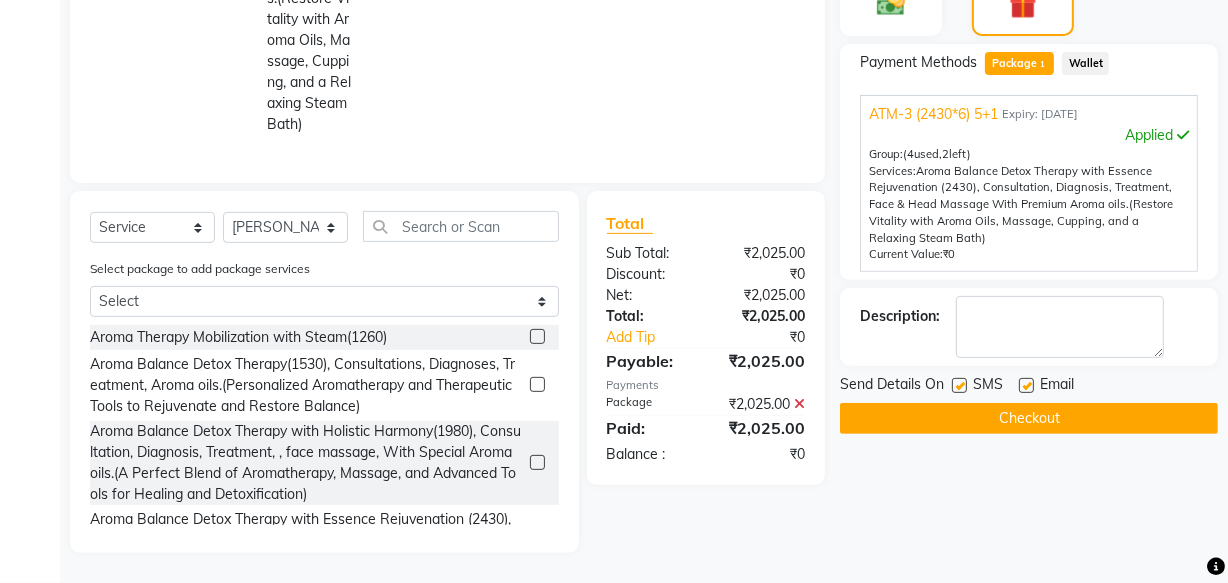 click 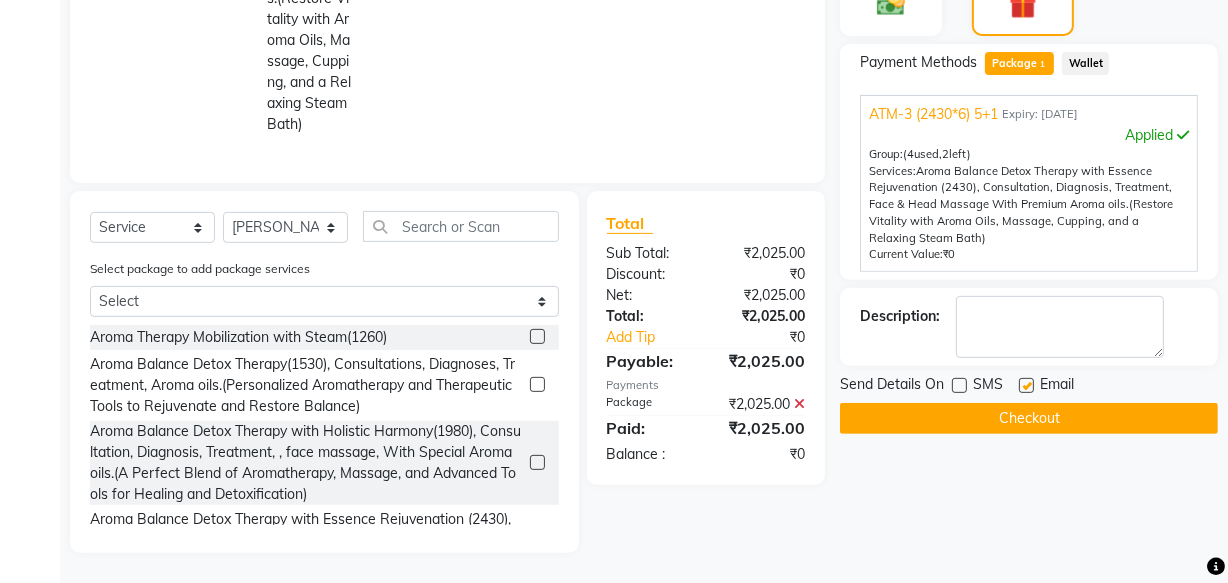 click 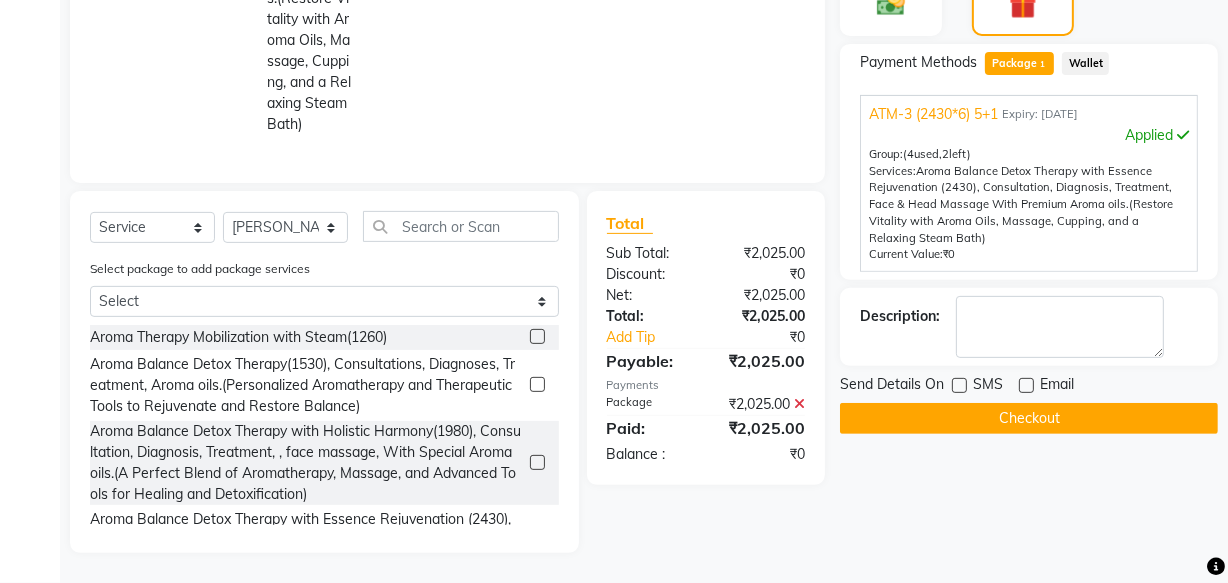 click on "Checkout" 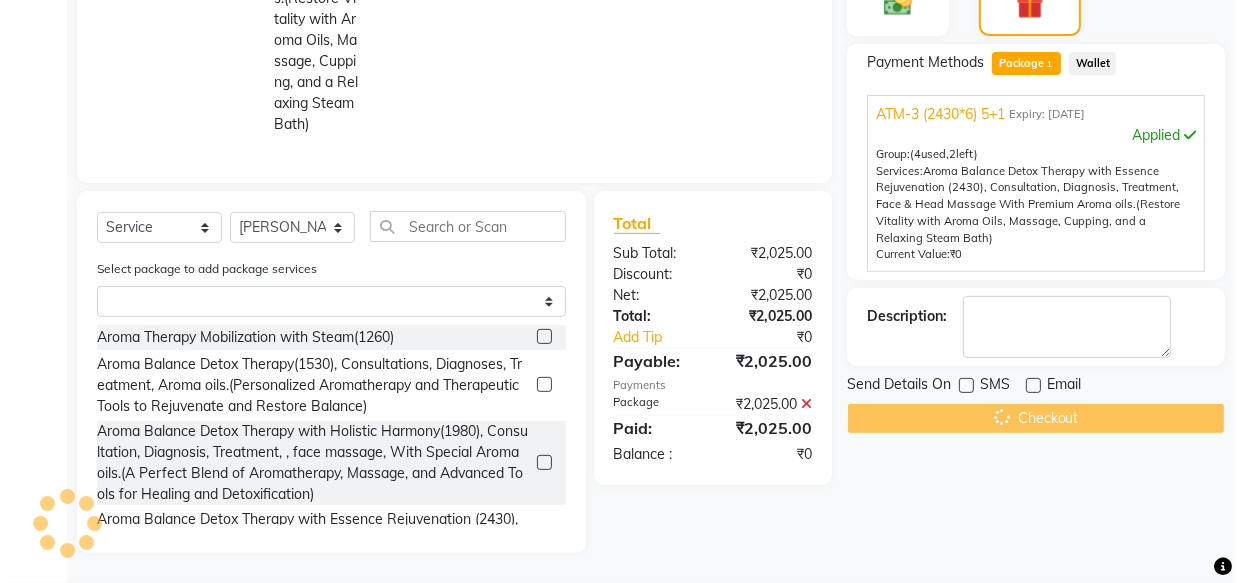 scroll, scrollTop: 0, scrollLeft: 0, axis: both 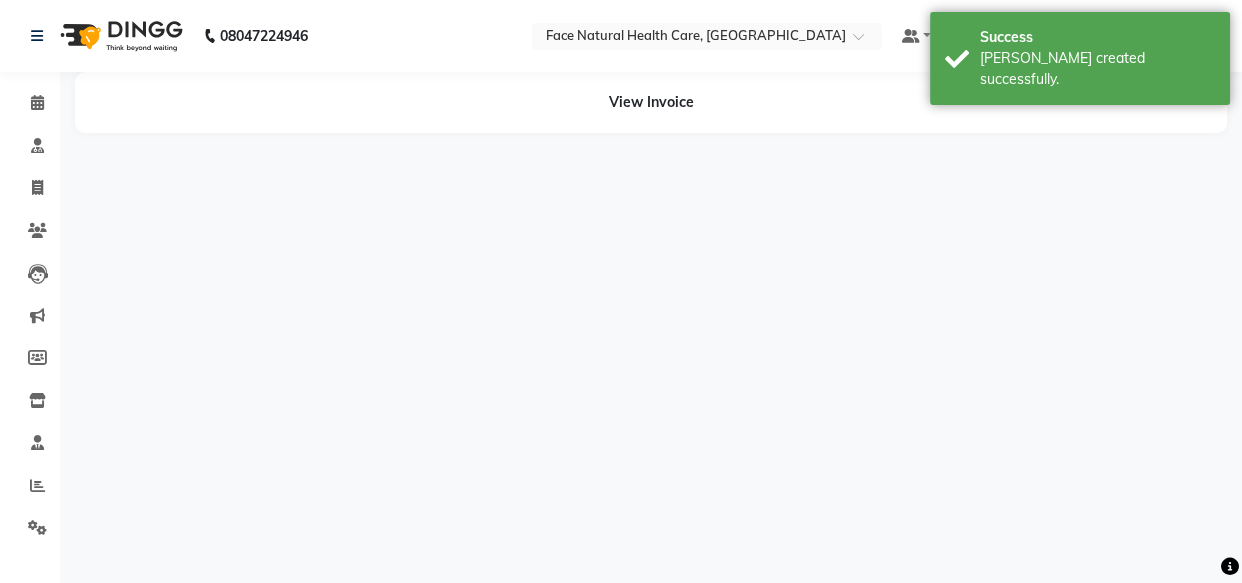 select on "38864" 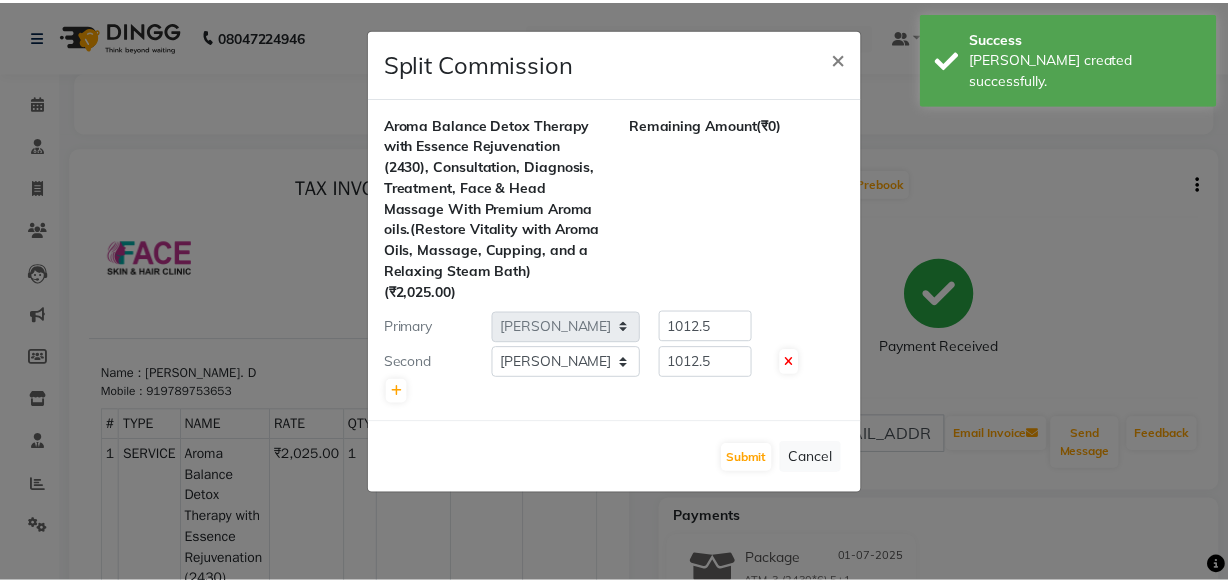scroll, scrollTop: 0, scrollLeft: 0, axis: both 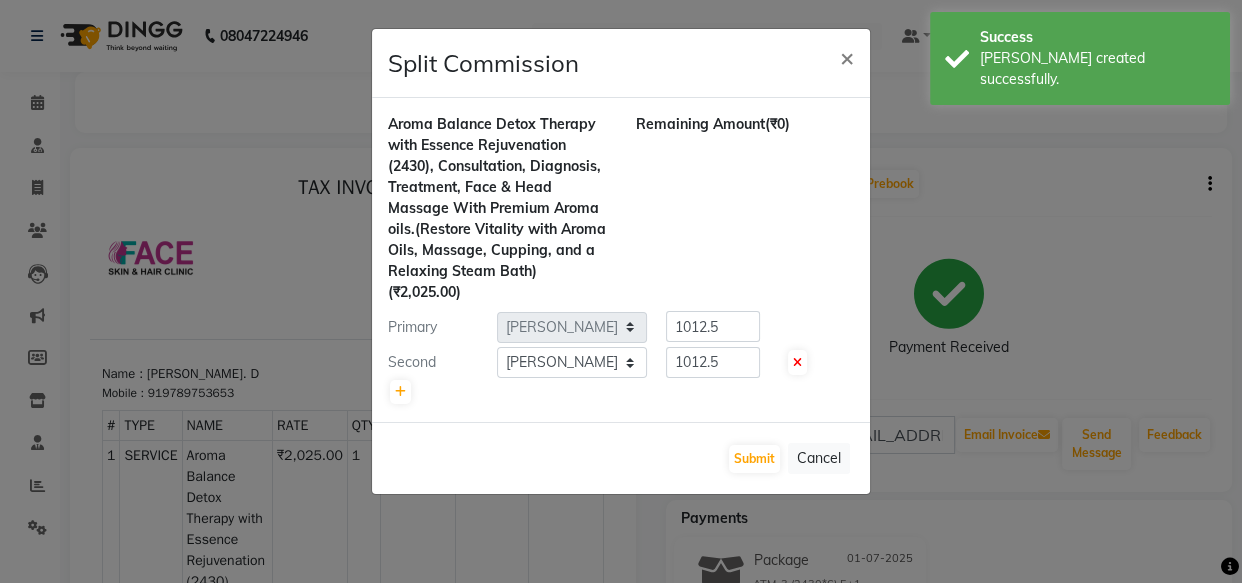 click on "Split Commission × Aroma Balance Detox Therapy with Essence Rejuvenation  (2430), Consultation, Diagnosis, Treatment,  Face & Head Massage With Premium Aroma oils.(Restore Vitality with Aroma Oils, Massage, Cupping, and a Relaxing Steam Bath)  (₹2,025.00) Remaining Amount  (₹0) Primary Select  [PERSON_NAME]   [PERSON_NAME] [PERSON_NAME] M   [PERSON_NAME] [PERSON_NAME]   [PERSON_NAME]   [PERSON_NAME]  1012.5 Second Select  [PERSON_NAME]   [PERSON_NAME] [PERSON_NAME] M   [PERSON_NAME] [PERSON_NAME]   [PERSON_NAME]   [PERSON_NAME]  1012.5  Submit   Cancel" 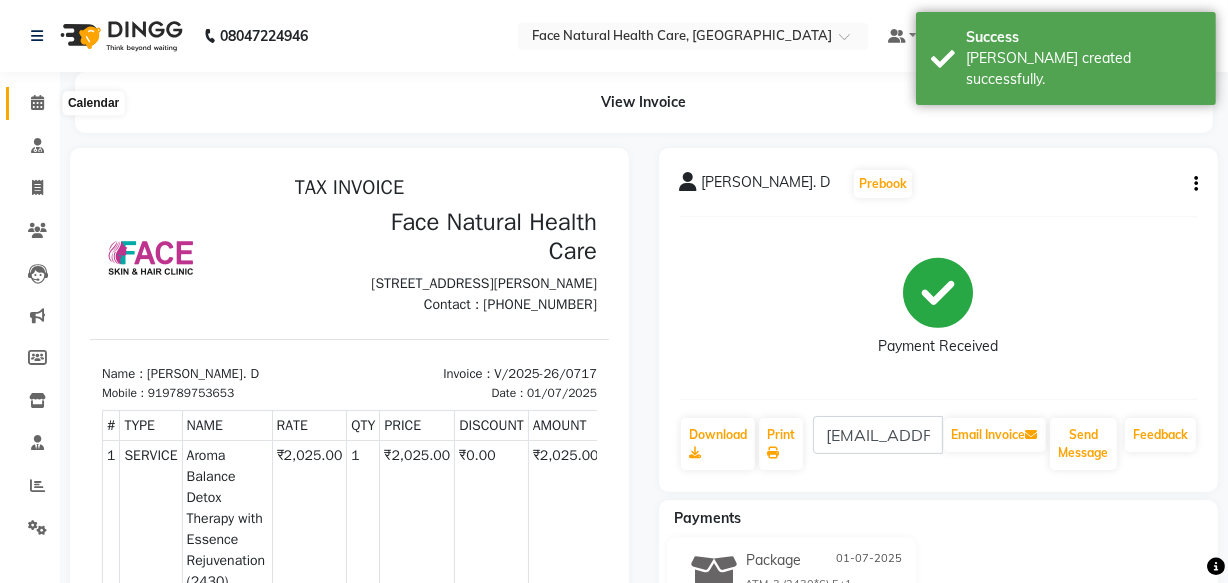 click 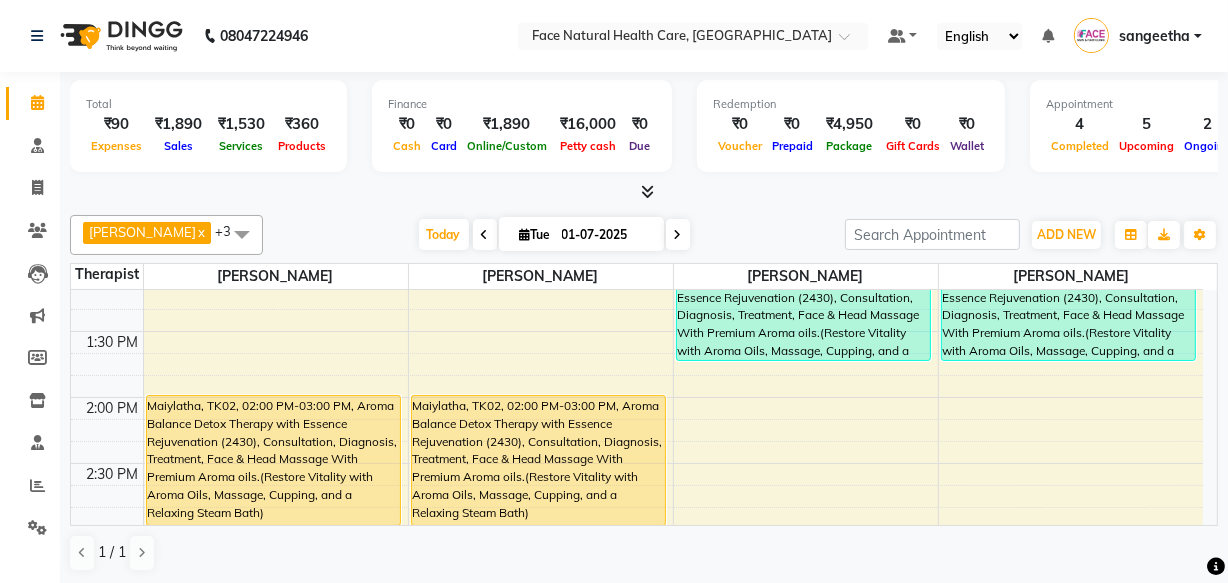 scroll, scrollTop: 546, scrollLeft: 0, axis: vertical 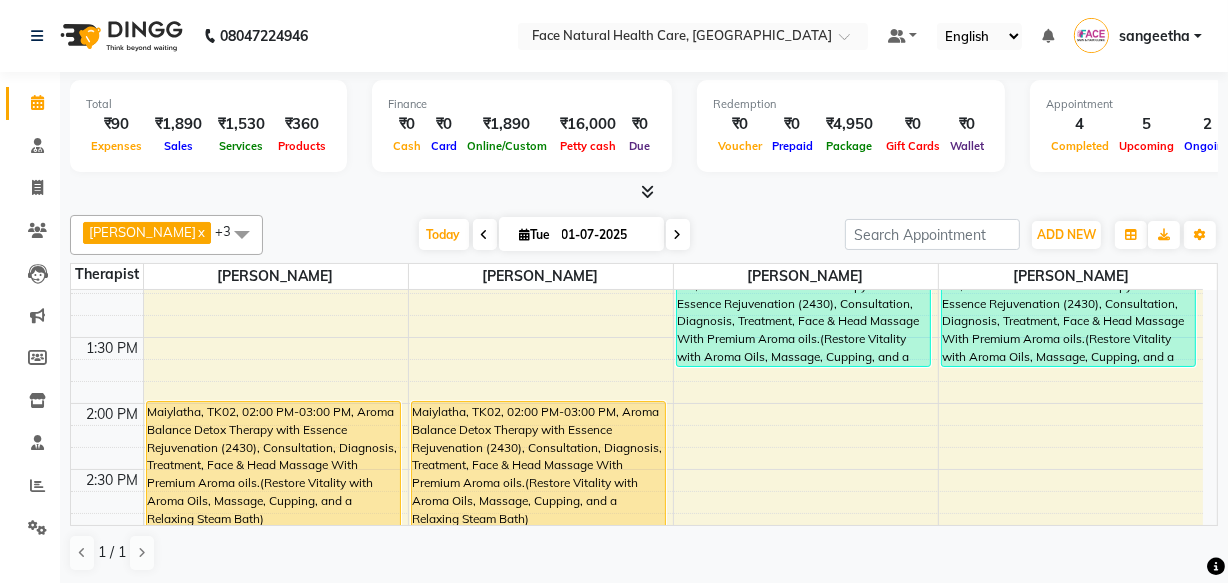 click on "9:00 AM 9:30 AM 10:00 AM 10:30 AM 11:00 AM 11:30 AM 12:00 PM 12:30 PM 1:00 PM 1:30 PM 2:00 PM 2:30 PM 3:00 PM 3:30 PM 4:00 PM 4:30 PM 5:00 PM 5:30 PM 6:00 PM 6:30 PM     [PERSON_NAME], TK11, 10:00 AM-11:00 AM, Aroma Balance Detox Therapy(1530), Consultations, Diagnoses, Treatment, Aroma oils.(Personalized Aromatherapy and Therapeutic Tools to Rejuvenate and Restore Balance)     Muthu lakshmi, TK12, 10:55 AM-11:55 AM, Aroma Balance Detox Therapy(1530), Consultations, Diagnoses, Treatment, Aroma oils.(Personalized Aromatherapy and Therapeutic Tools to Rejuvenate and Restore Balance)             Neelaveni 1374, TK06, 11:30 AM-12:30 PM, Aroma Balance Detox Therapy(1530), Consultations, Diagnoses, Treatment, Aroma oils.(Personalized Aromatherapy and Therapeutic Tools to Rejuvenate and Restore Balance)                    [PERSON_NAME], TK11, 10:00 AM-11:00 AM, Aroma Balance Detox Therapy(1530), Consultations, Diagnoses, Treatment, Aroma oils.(Personalized Aromatherapy and Therapeutic Tools to Rejuvenate and Restore Balance)" at bounding box center [637, 403] 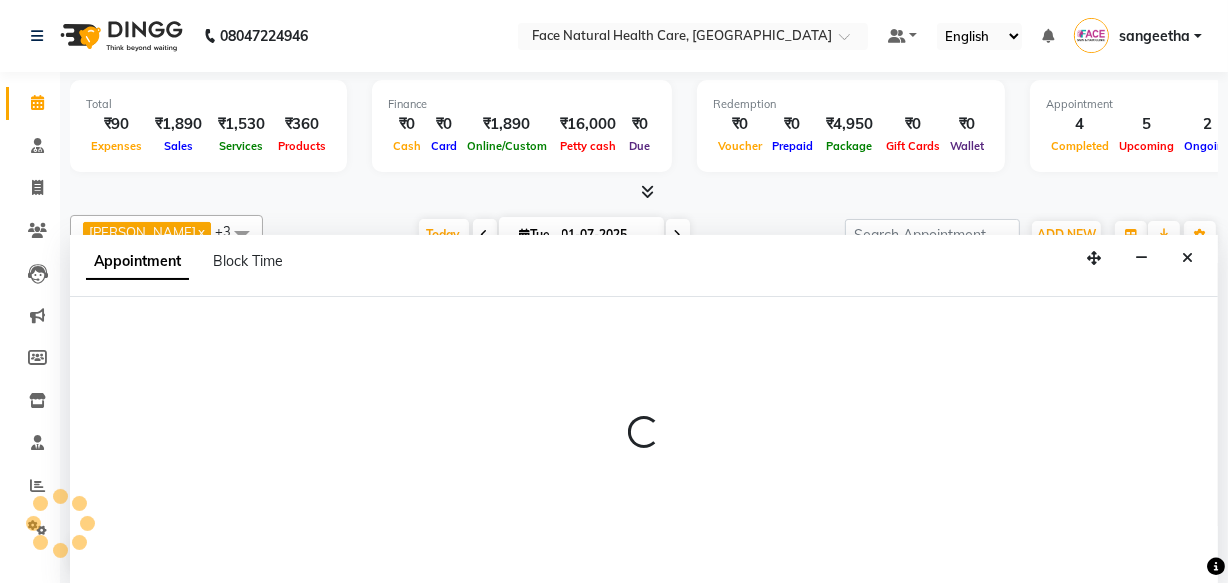 scroll, scrollTop: 0, scrollLeft: 0, axis: both 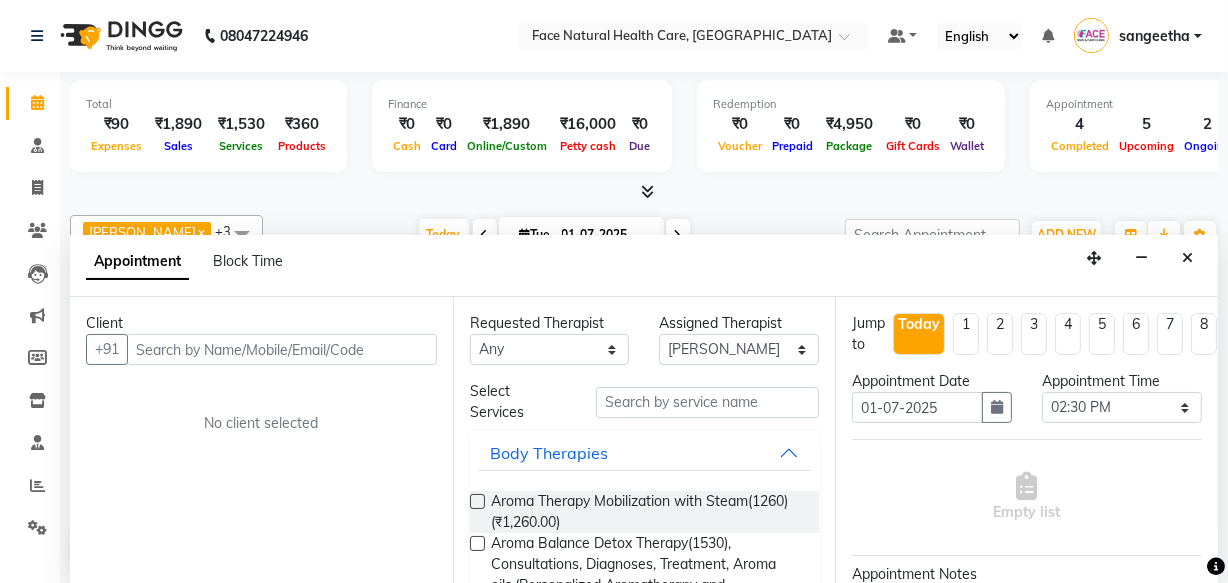 click on "Clients" 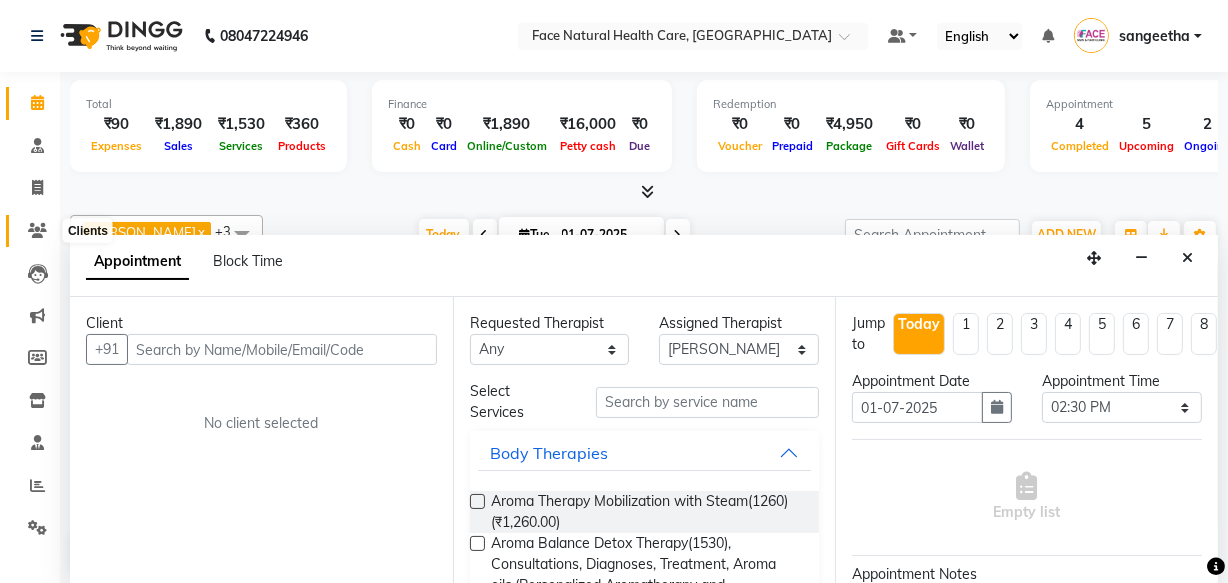 click 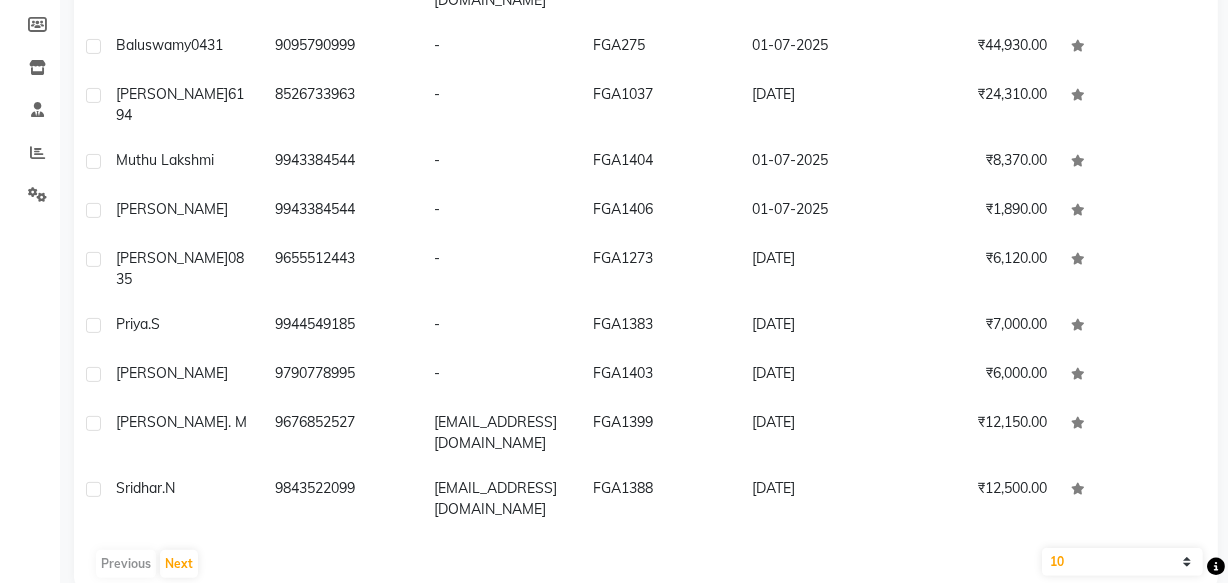 scroll, scrollTop: 0, scrollLeft: 0, axis: both 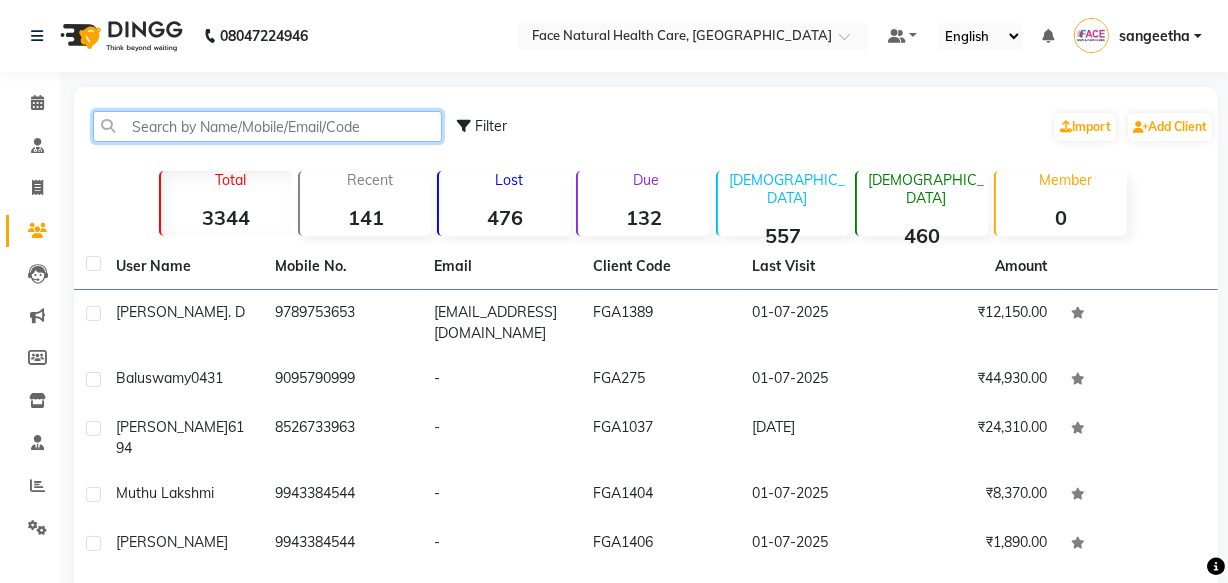 click 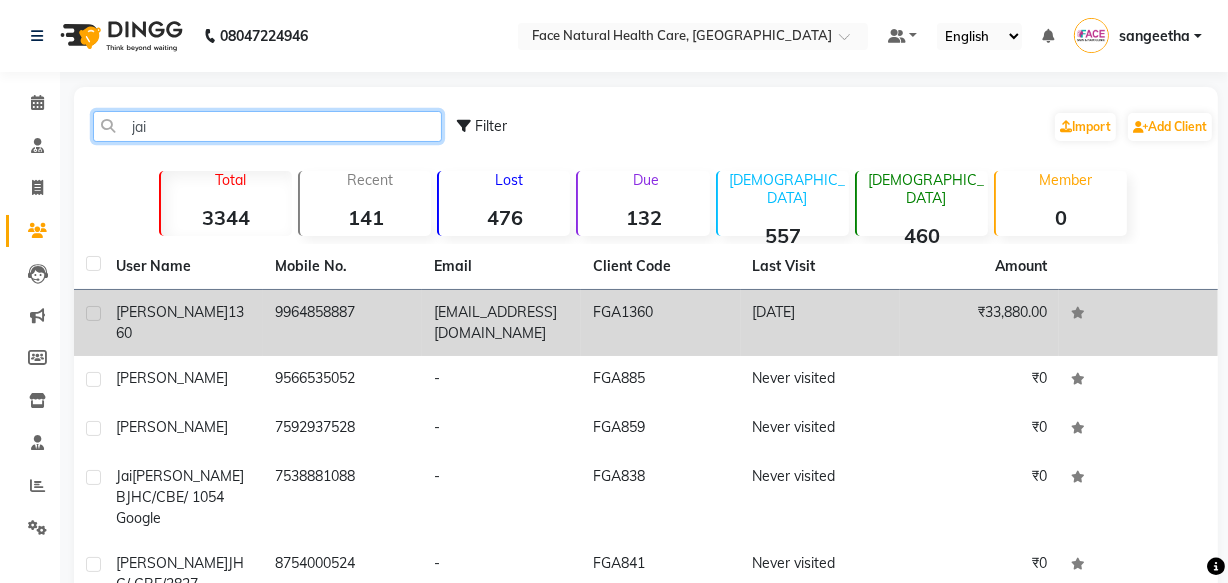 type on "jai" 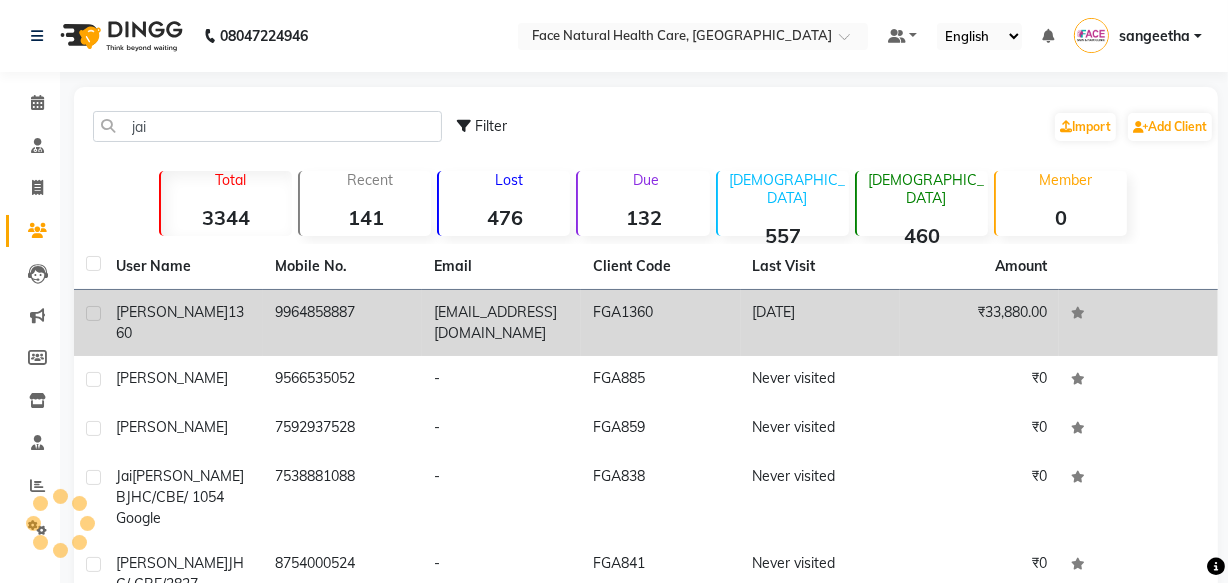 click on "9964858887" 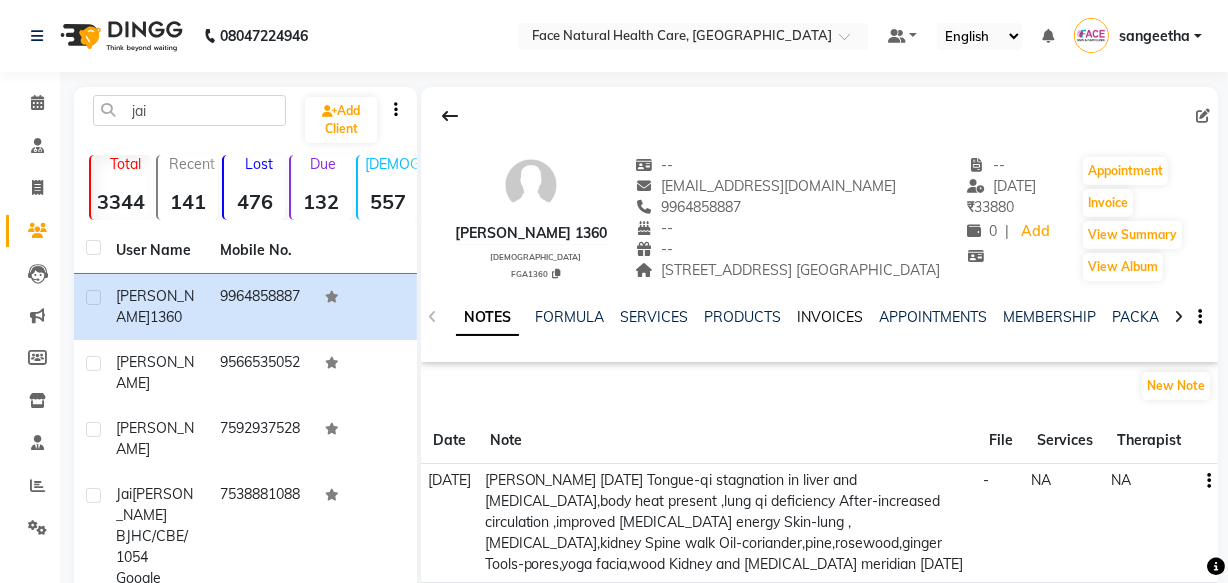 click on "INVOICES" 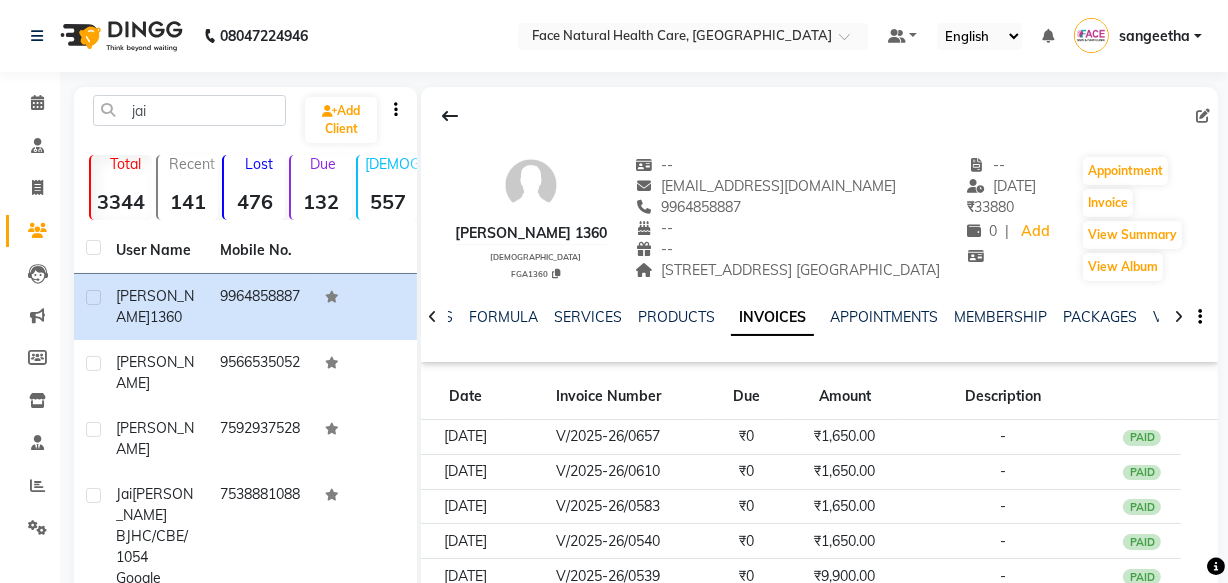 scroll, scrollTop: 301, scrollLeft: 0, axis: vertical 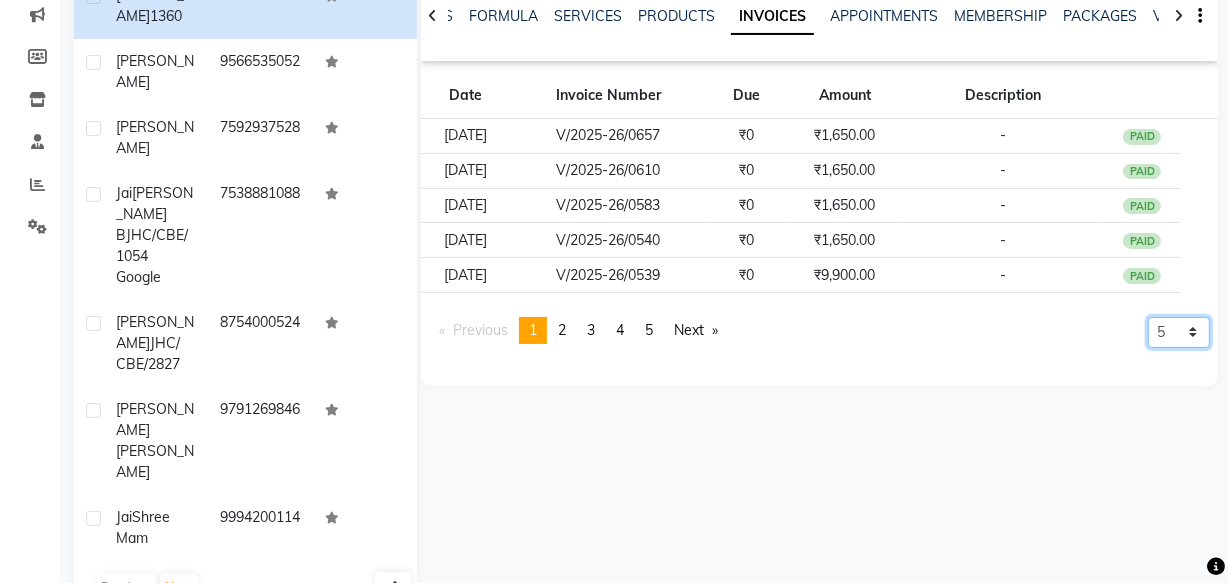 click on "5 10 50 100 500" 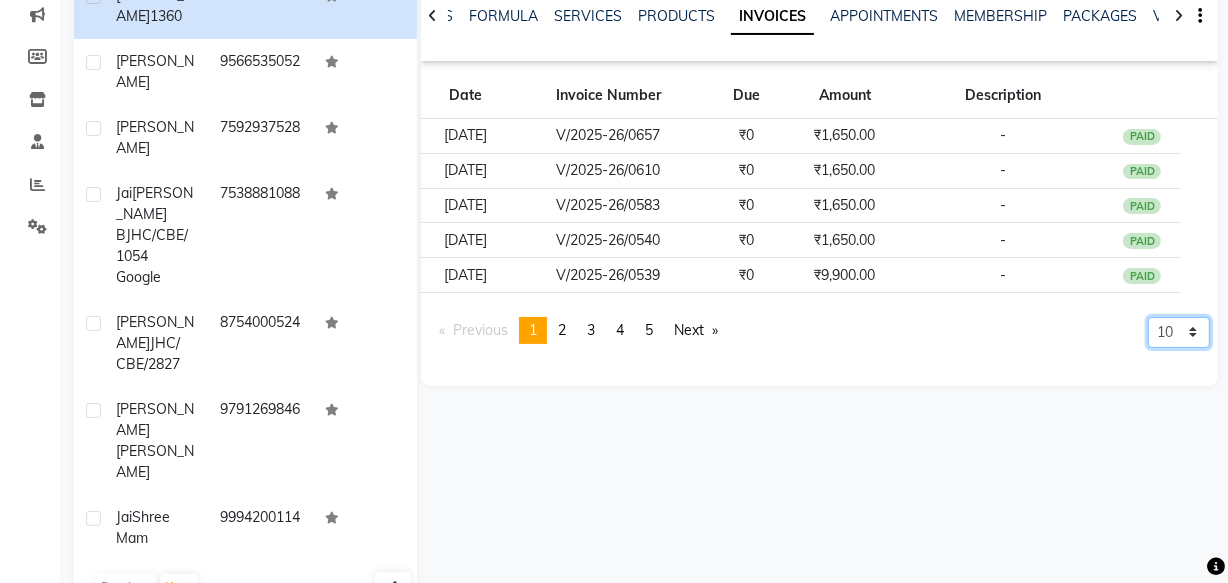 click on "5 10 50 100 500" 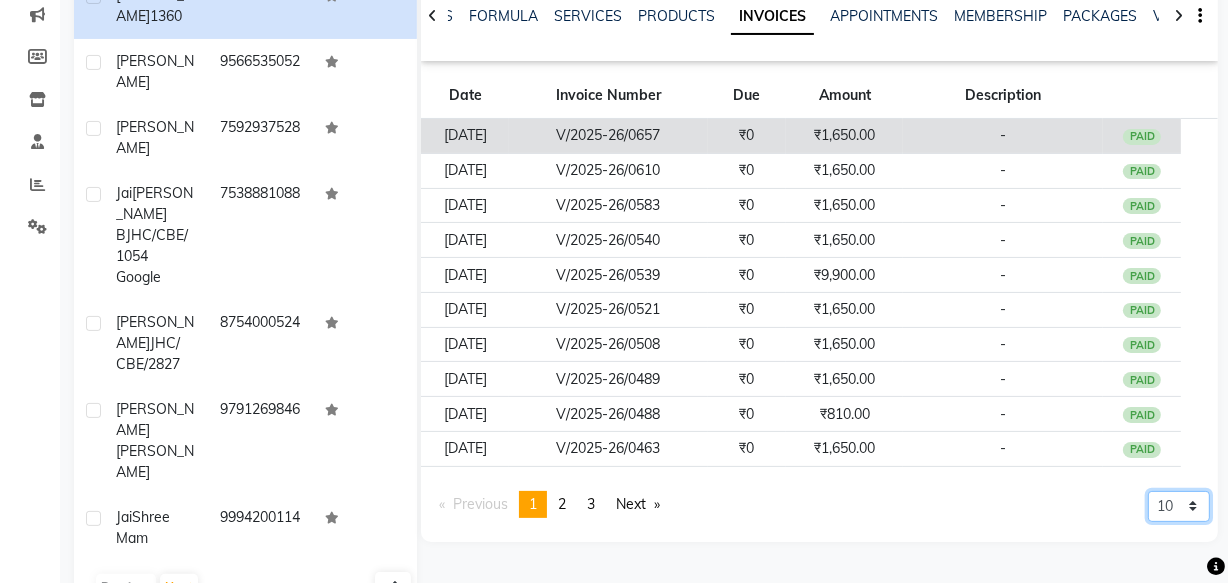 scroll, scrollTop: 80, scrollLeft: 0, axis: vertical 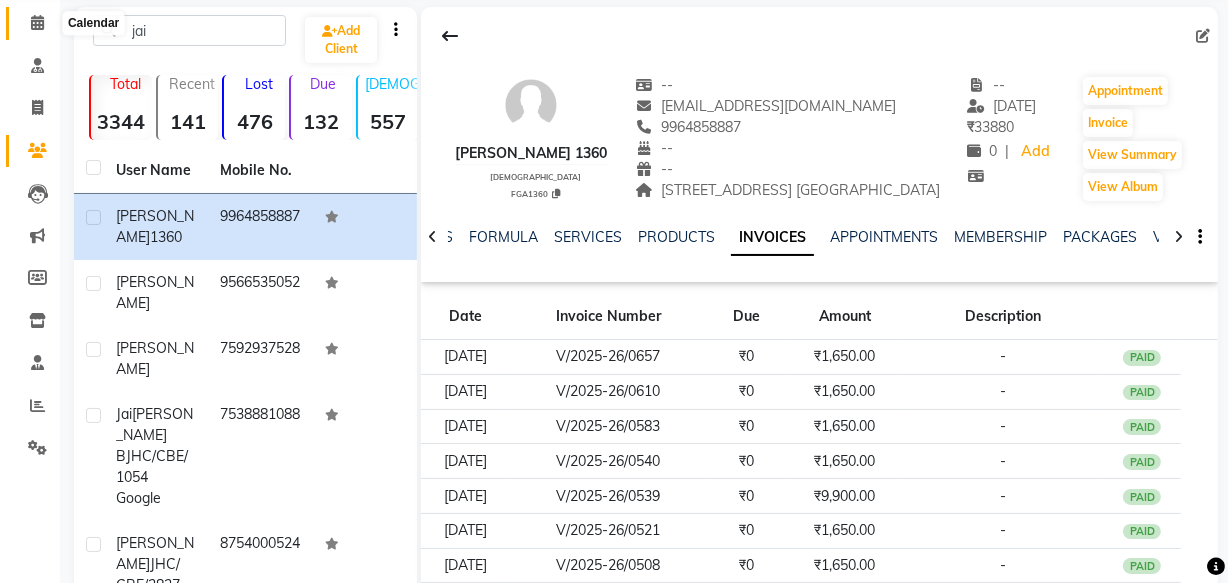 click 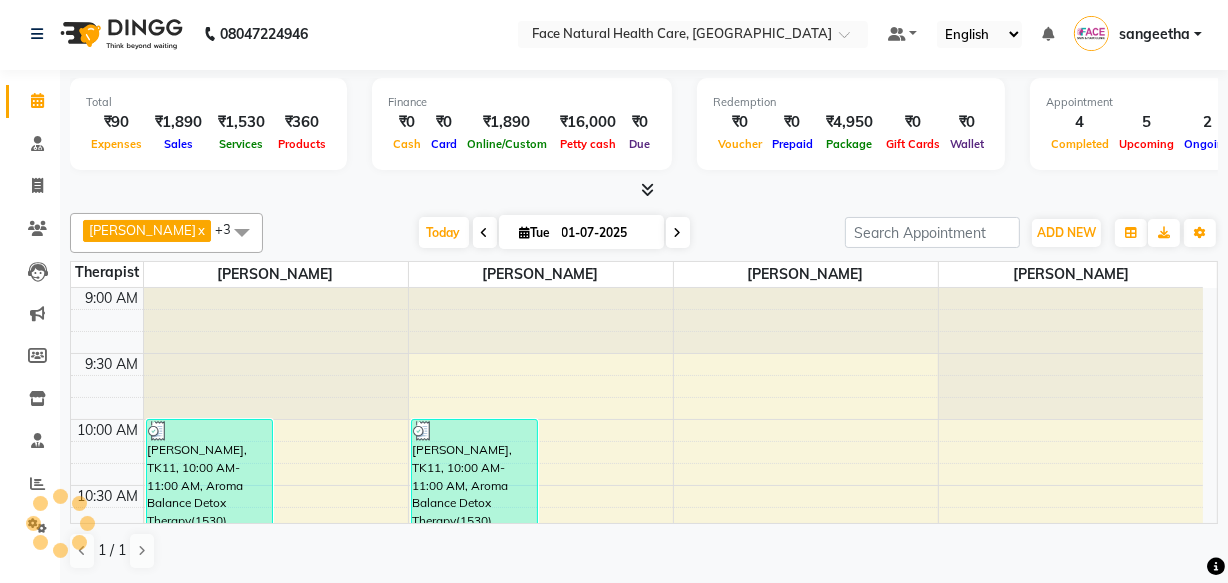 scroll, scrollTop: 0, scrollLeft: 0, axis: both 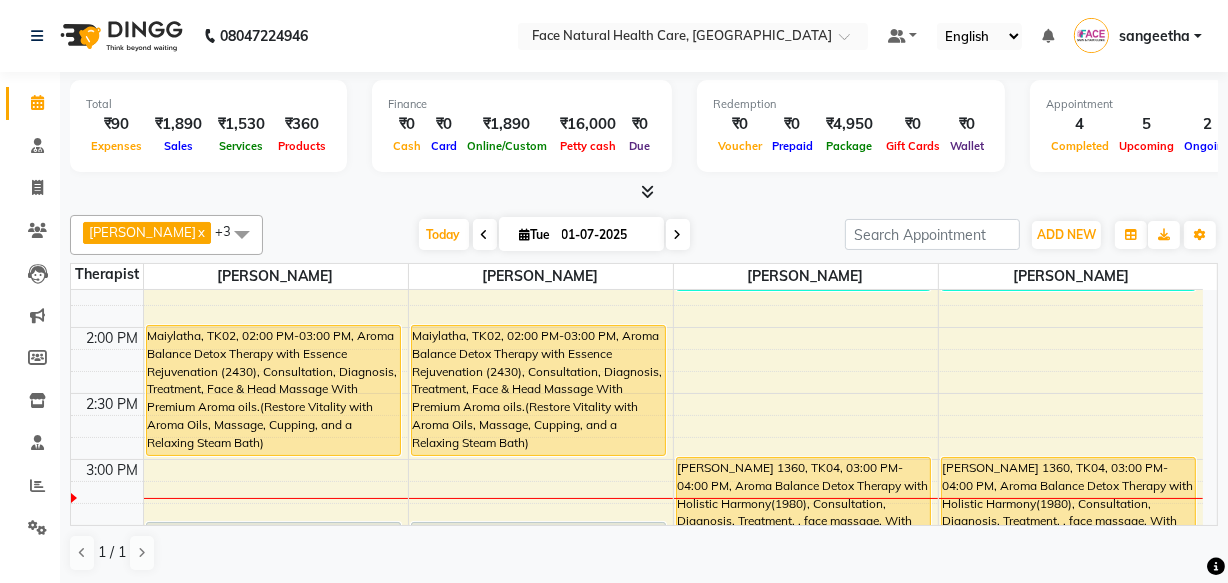 click on "Maiylatha, TK02, 02:00 PM-03:00 PM, Aroma Balance Detox Therapy with Essence Rejuvenation  (2430), Consultation, Diagnosis, Treatment,  Face & Head Massage With Premium Aroma oils.(Restore Vitality with Aroma Oils, Massage, Cupping, and a Relaxing Steam Bath)" at bounding box center [538, 390] 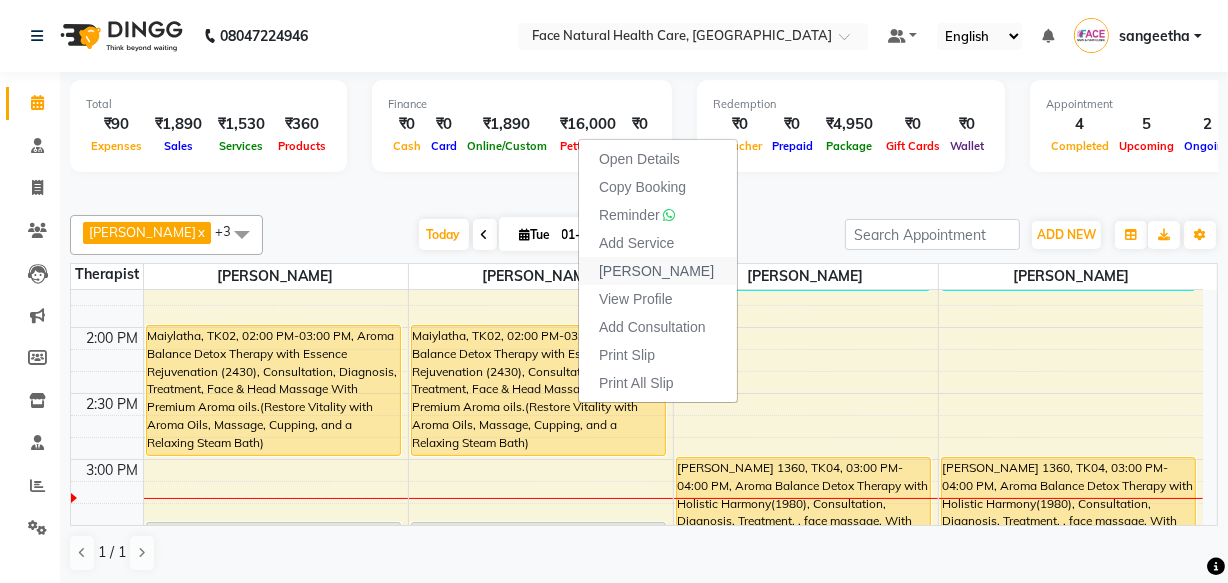 click on "[PERSON_NAME]" at bounding box center [658, 271] 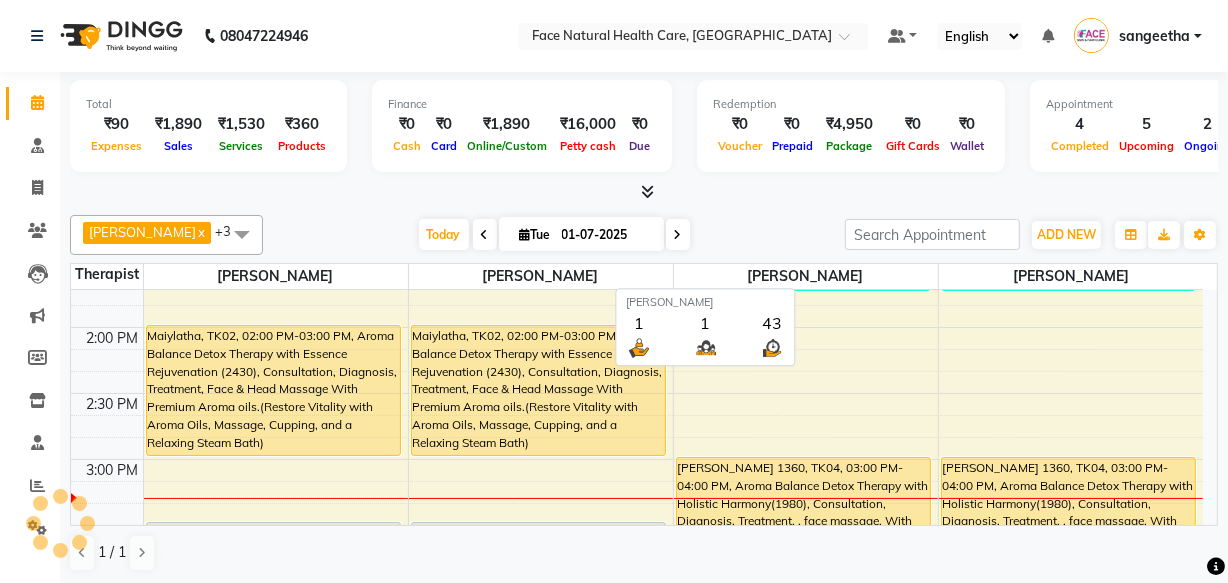 select on "5675" 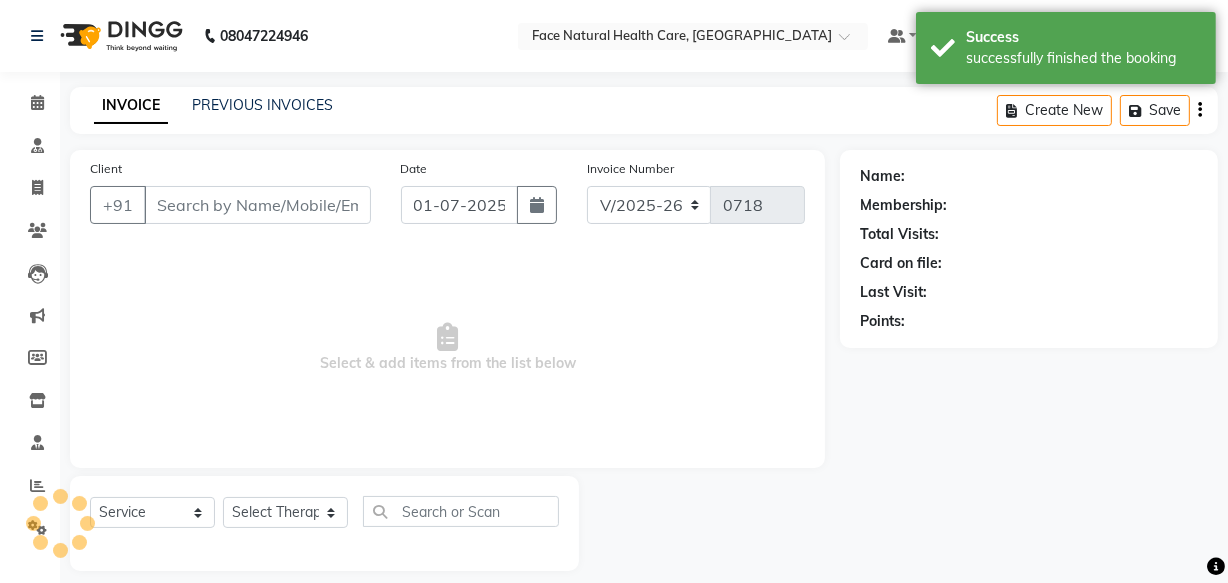 type on "9677874871" 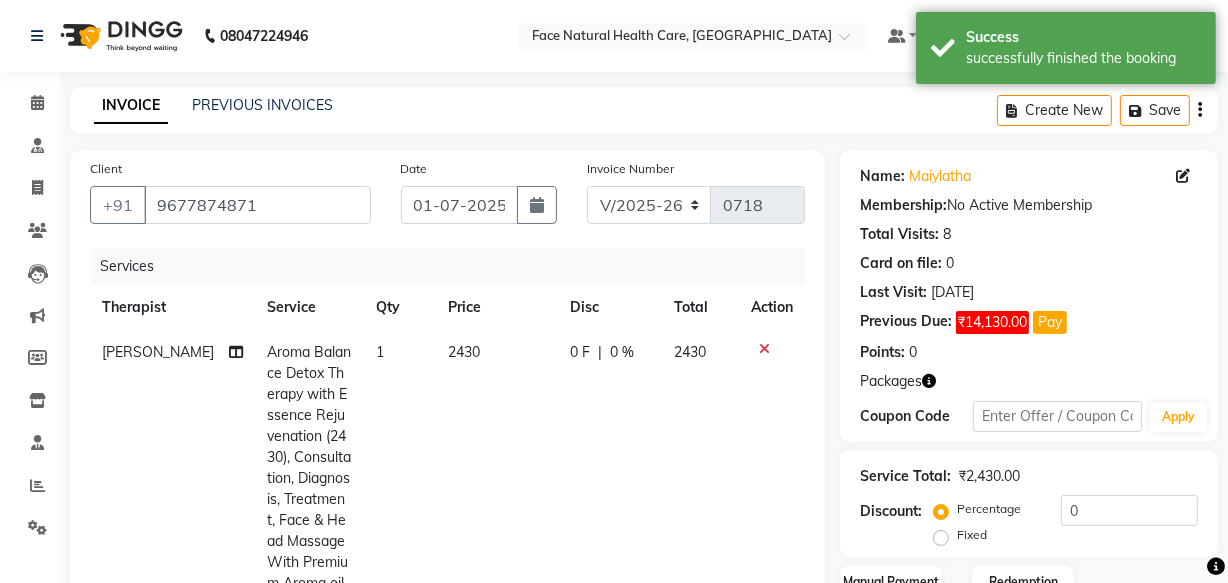 click on "2430" 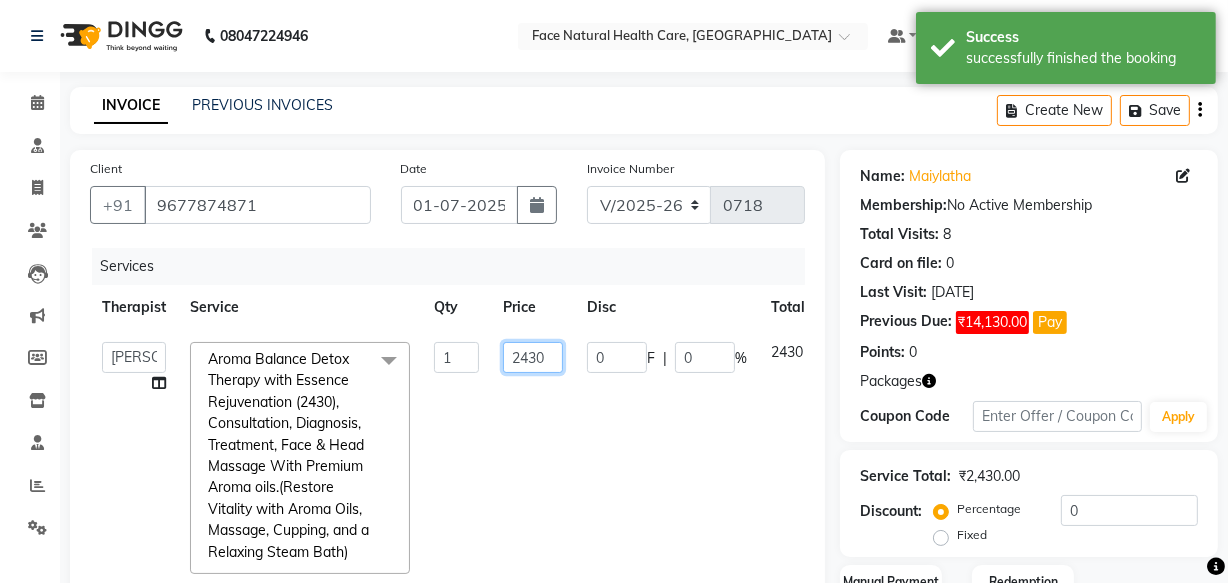 click on "2430" 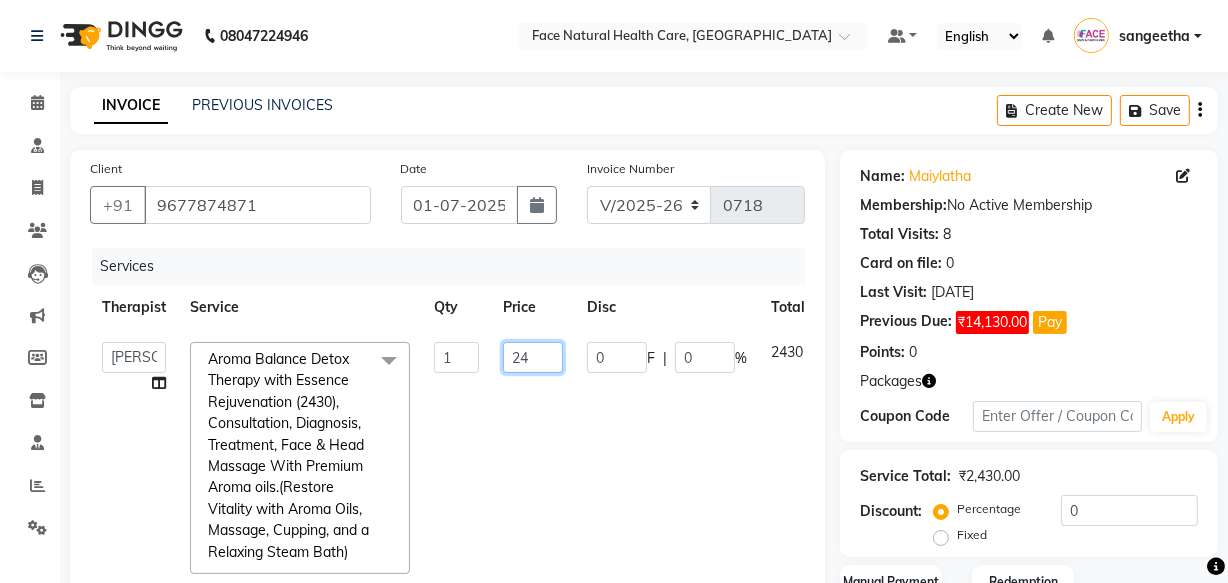 type on "2" 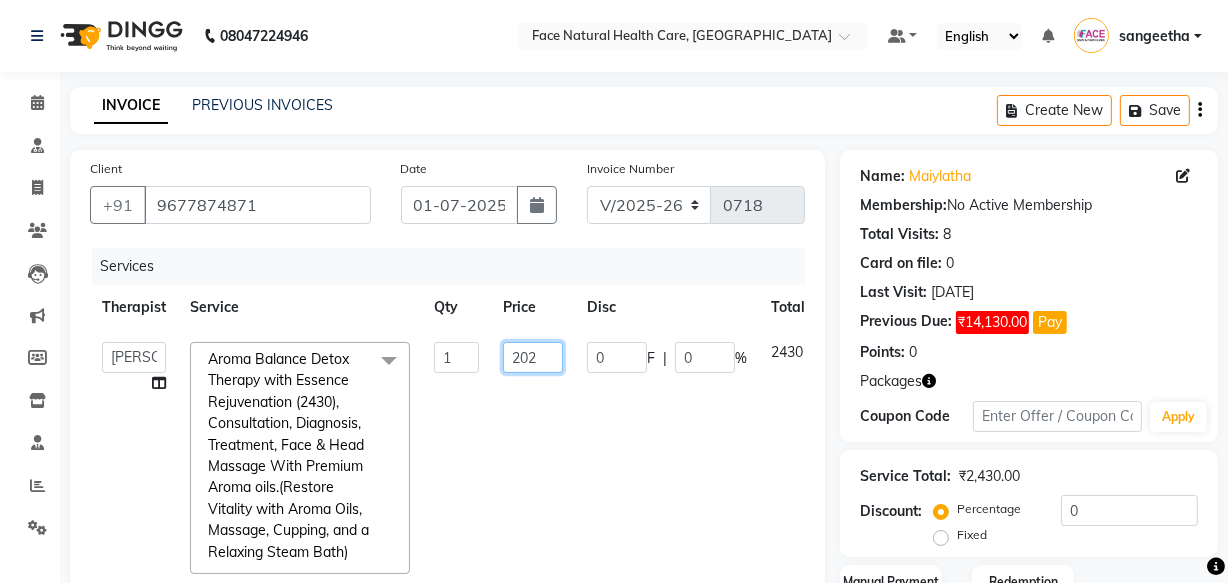 type on "2025" 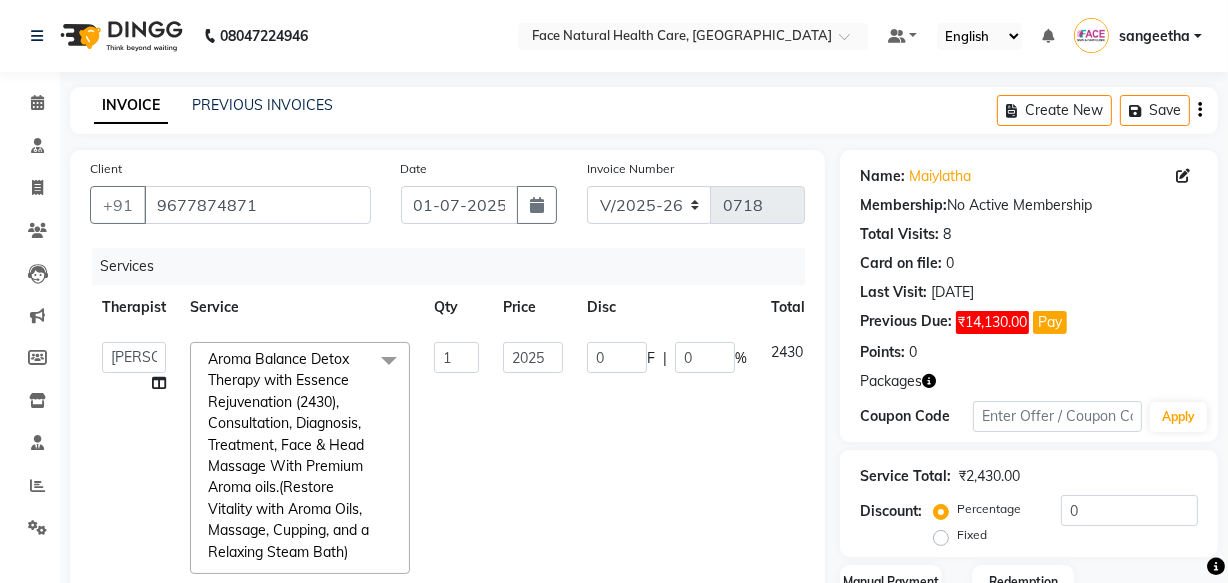 click on "[PERSON_NAME]   [PERSON_NAME] [PERSON_NAME] M   [PERSON_NAME] [PERSON_NAME]   [PERSON_NAME]   [PERSON_NAME]  Aroma Balance Detox Therapy with Essence Rejuvenation  (2430), Consultation, Diagnosis, Treatment,  Face & Head Massage With Premium Aroma oils.(Restore Vitality with Aroma Oils, Massage, Cupping, and a Relaxing Steam Bath)  x Aroma Therapy Mobilization with Steam(1260) Aroma Balance Detox Therapy(1530), Consultations, Diagnoses, Treatment, Aroma oils.(Personalized Aromatherapy and Therapeutic Tools to Rejuvenate and Restore Balance) Aroma Balance Detox Therapy with Holistic Harmony(1980), Consultation, Diagnosis, Treatment, , face massage, With Special  Aroma oils.(A Perfect Blend of Aromatherapy, Massage, and Advanced Tools for Healing and Detoxification) [MEDICAL_DATA], Consultation, Diagnosis,  Aroma oils [MEDICAL_DATA], Consultation, Diagnosis, Treatment Steam Therapy With Aroma oils, Consultation, Diagnosis Sauna bed, Consultation, Diagnosis. consultaion 1 0" 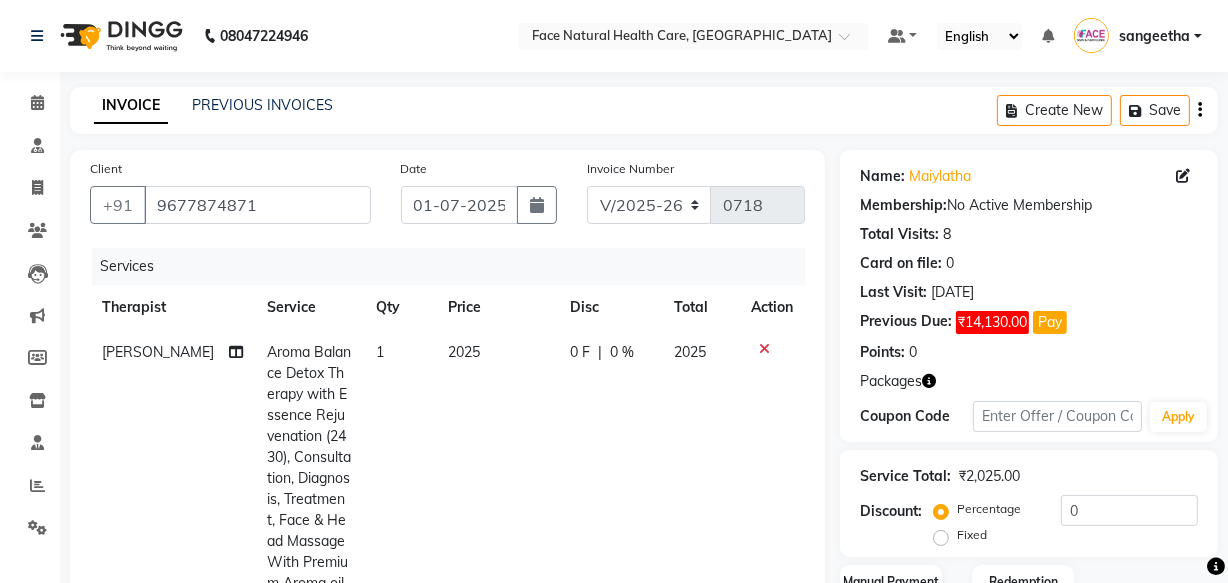 scroll, scrollTop: 341, scrollLeft: 0, axis: vertical 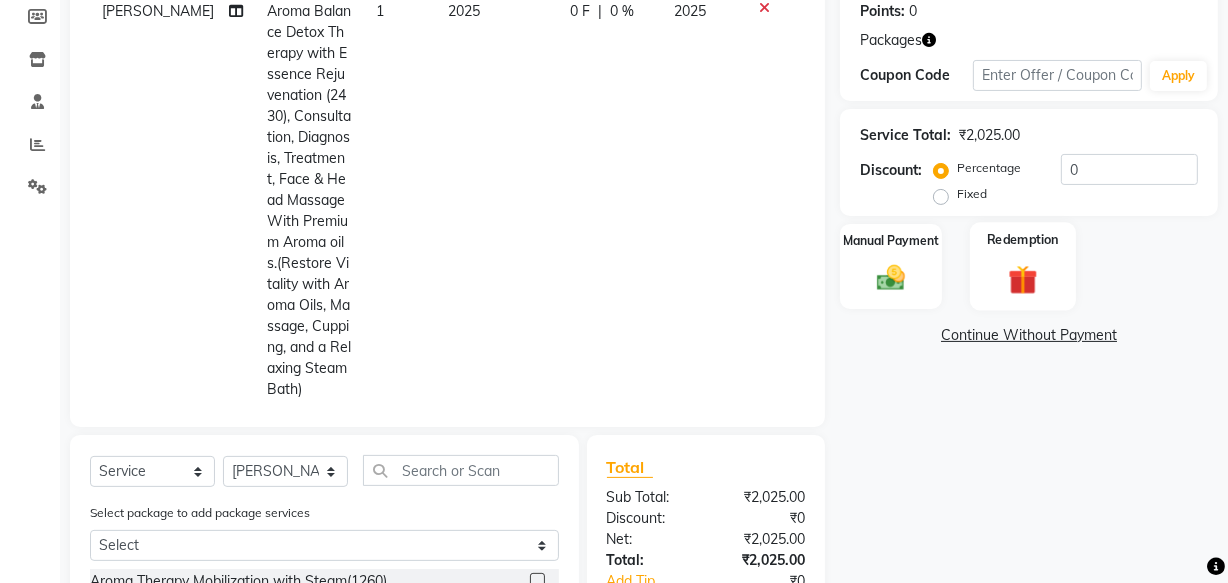 click on "Redemption" 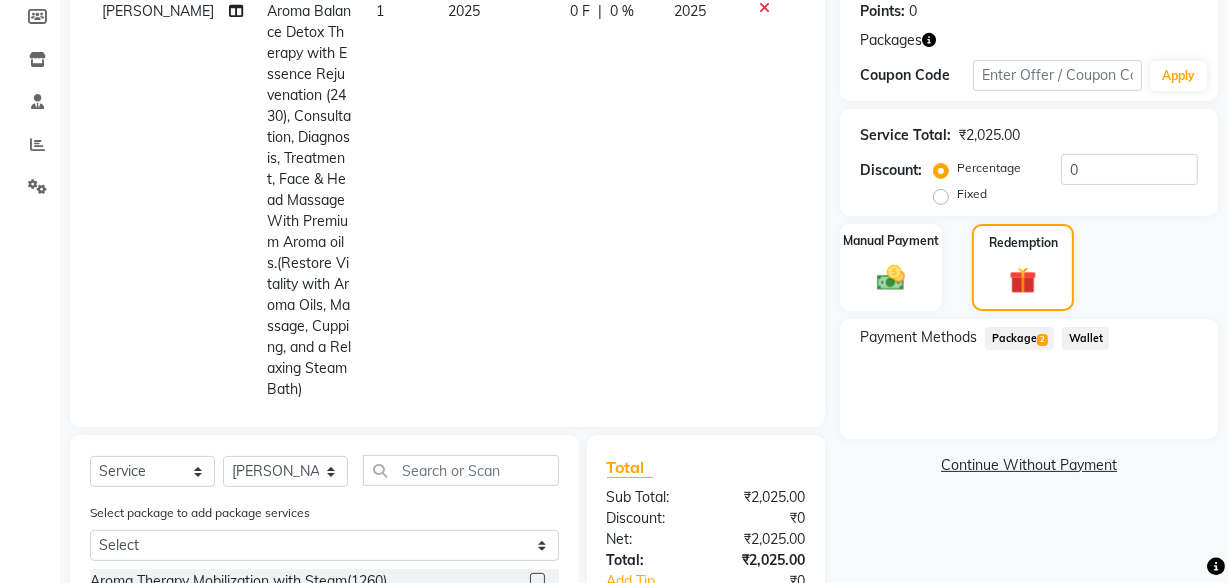 click on "Package  2" 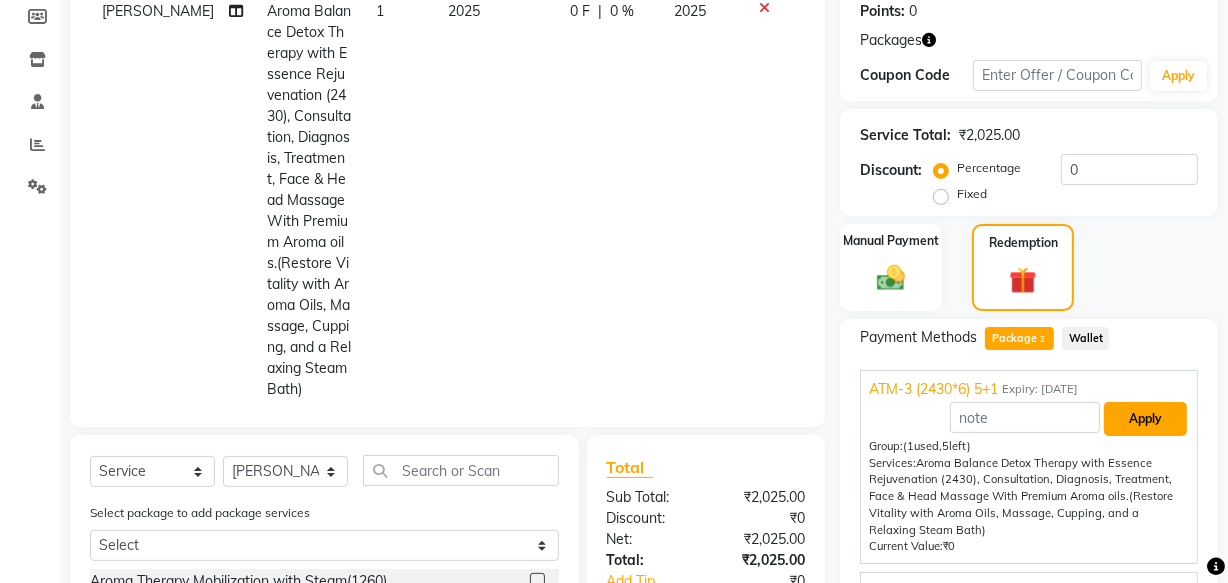 click on "Apply" at bounding box center [1145, 419] 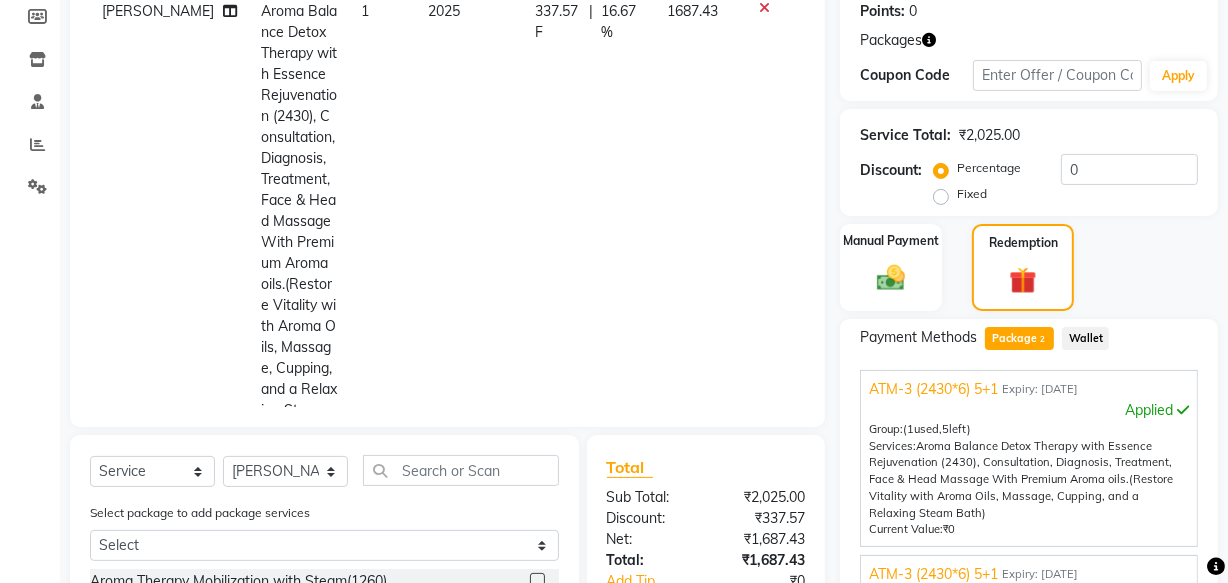 scroll, scrollTop: 157, scrollLeft: 0, axis: vertical 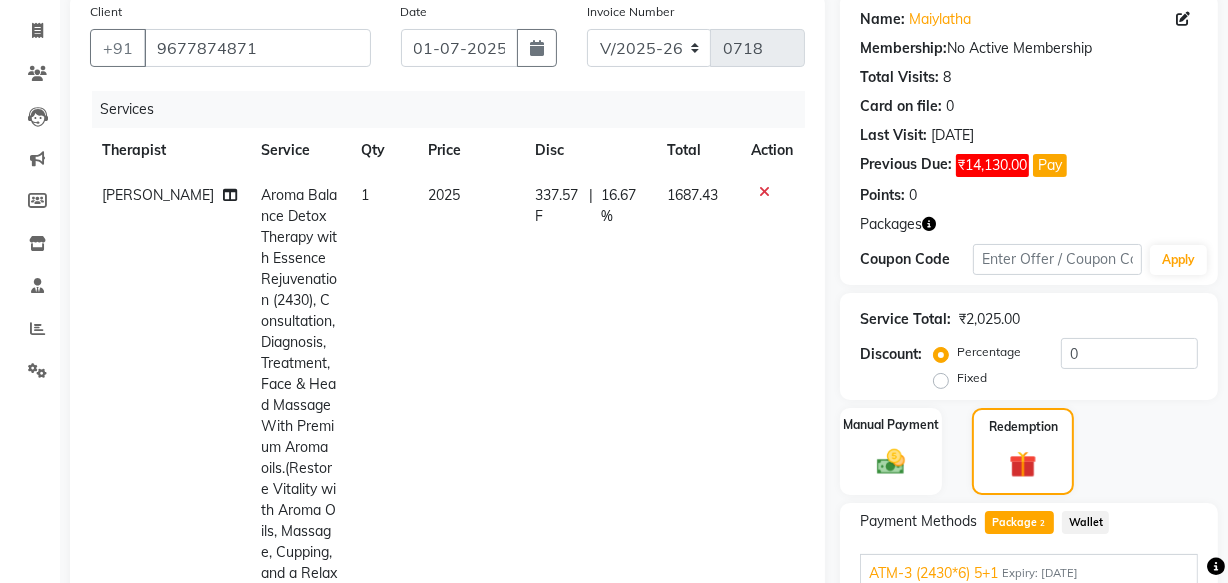 click on "337.57 F" 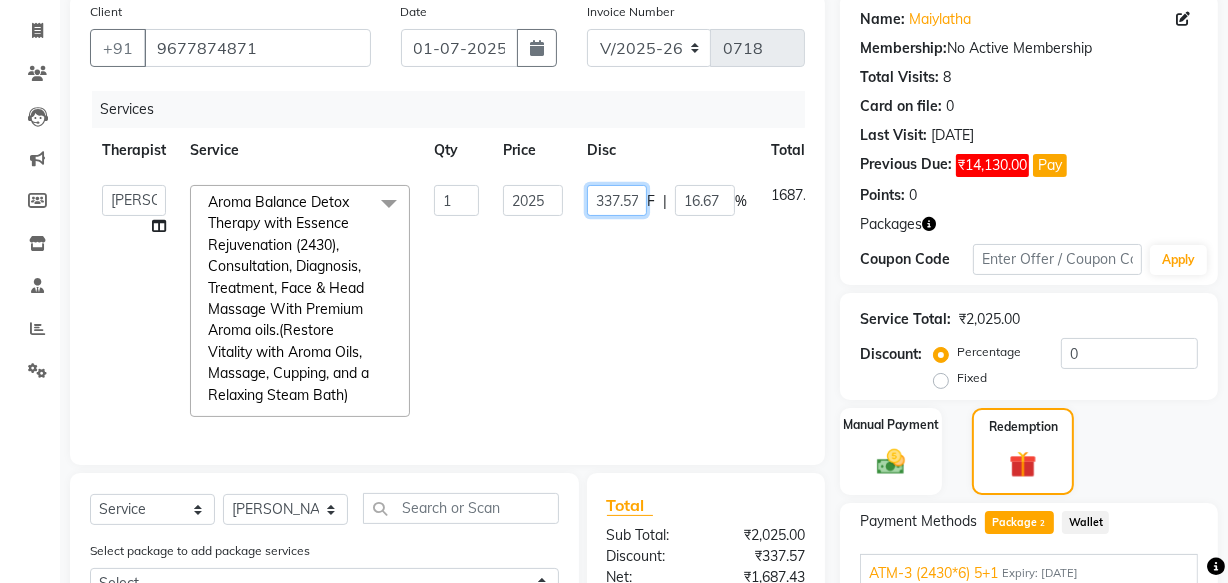 click on "337.57" 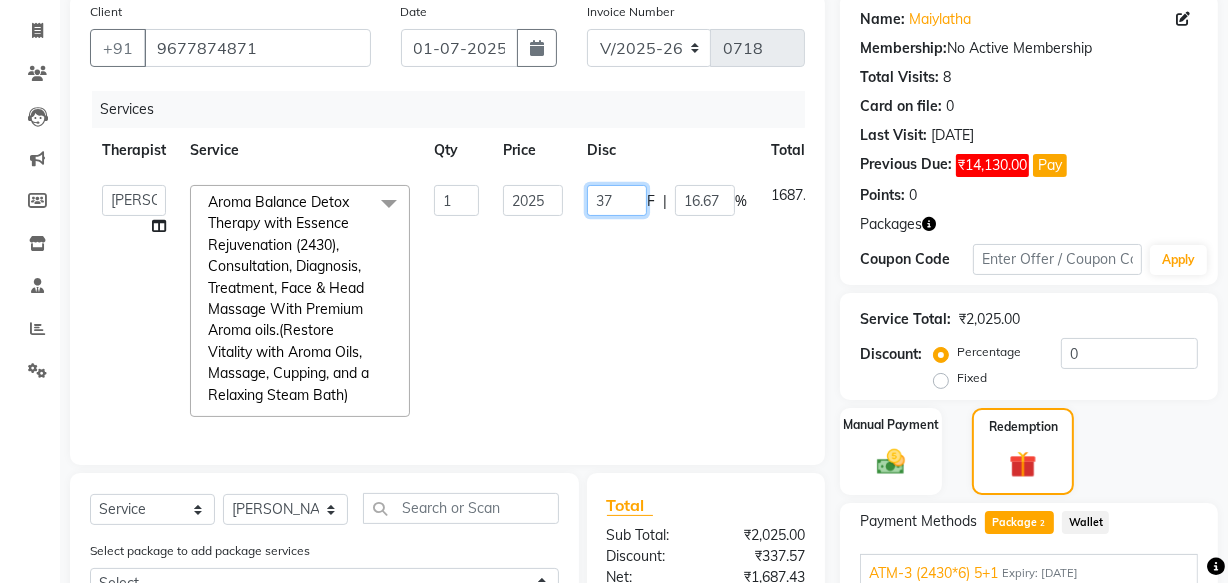 type on "7" 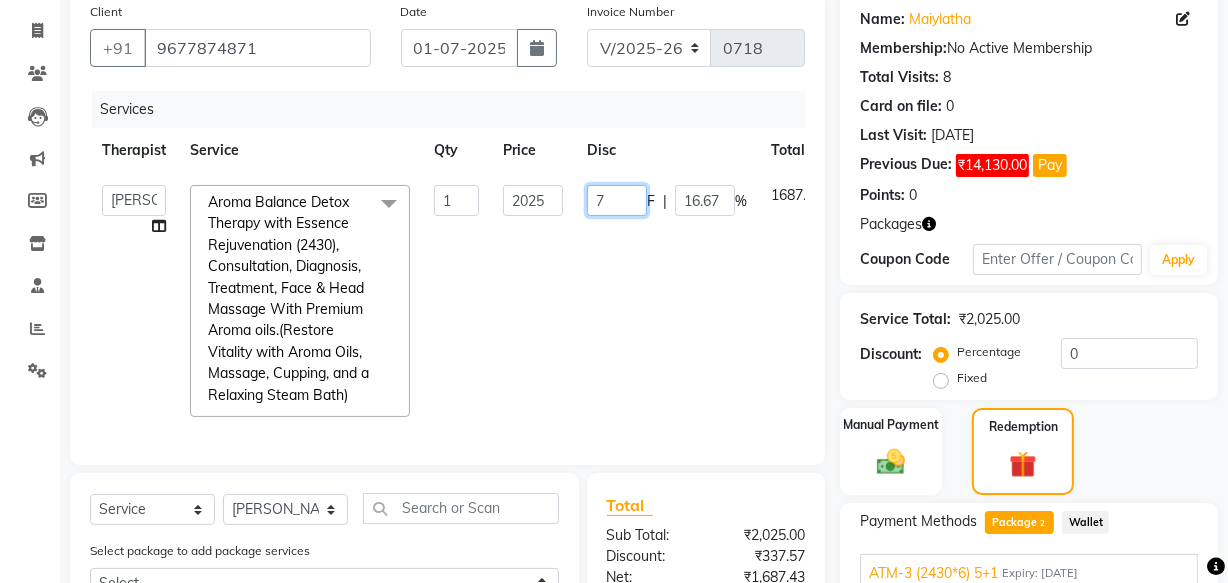 click on "7" 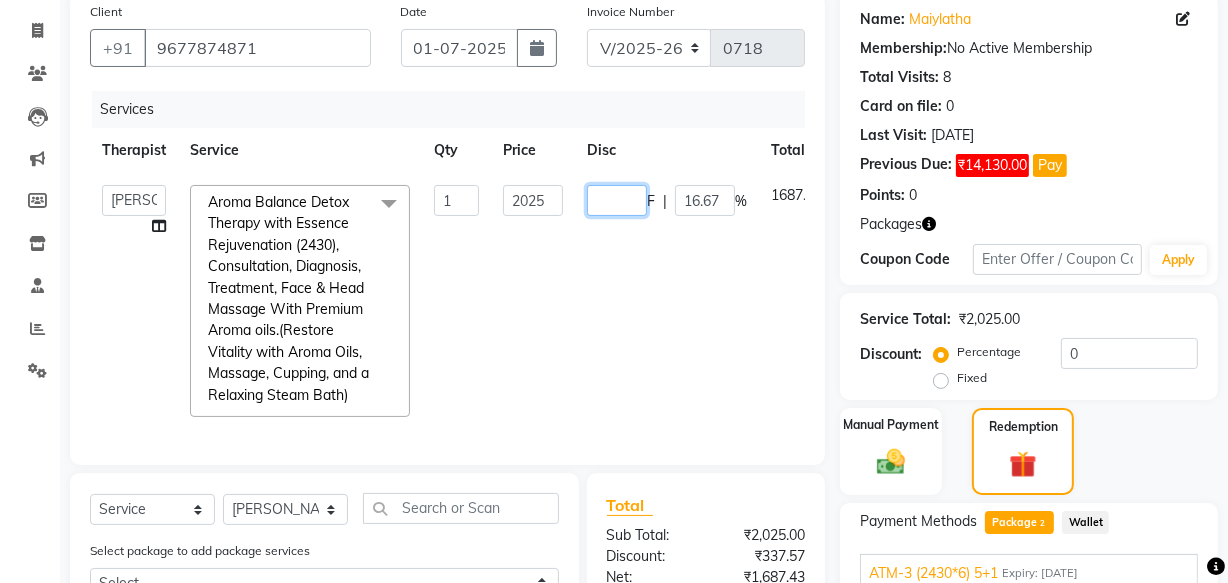type on "0" 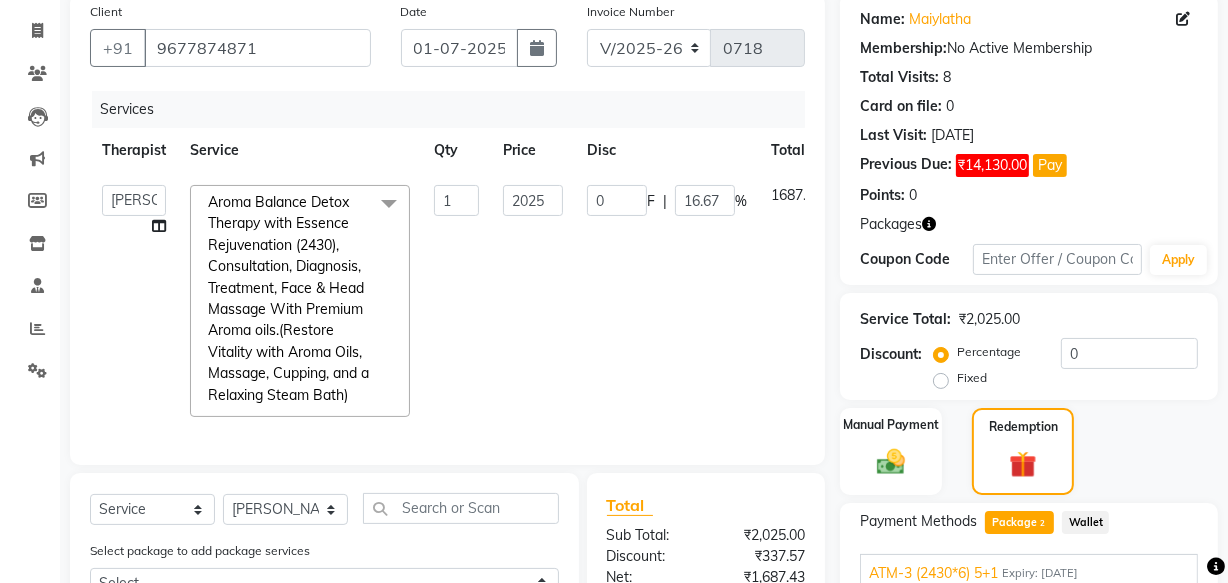 click on "[PERSON_NAME]   [PERSON_NAME] [PERSON_NAME] M   [PERSON_NAME] [PERSON_NAME]   [PERSON_NAME]   [PERSON_NAME]  Aroma Balance Detox Therapy with Essence Rejuvenation  (2430), Consultation, Diagnosis, Treatment,  Face & Head Massage With Premium Aroma oils.(Restore Vitality with Aroma Oils, Massage, Cupping, and a Relaxing Steam Bath)  x Aroma Therapy Mobilization with Steam(1260) Aroma Balance Detox Therapy(1530), Consultations, Diagnoses, Treatment, Aroma oils.(Personalized Aromatherapy and Therapeutic Tools to Rejuvenate and Restore Balance) Aroma Balance Detox Therapy with Holistic Harmony(1980), Consultation, Diagnosis, Treatment, , face massage, With Special  Aroma oils.(A Perfect Blend of Aromatherapy, Massage, and Advanced Tools for Healing and Detoxification) [MEDICAL_DATA], Consultation, Diagnosis,  Aroma oils [MEDICAL_DATA], Consultation, Diagnosis, Treatment Steam Therapy With Aroma oils, Consultation, Diagnosis Sauna bed, Consultation, Diagnosis. consultaion 1 0" 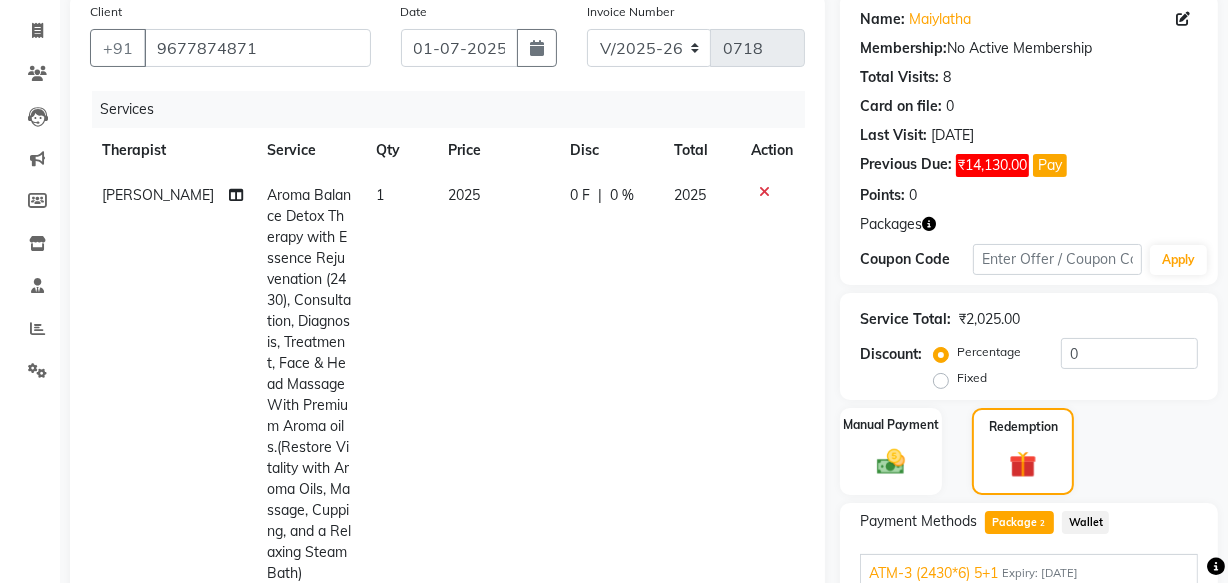 scroll, scrollTop: 34, scrollLeft: 0, axis: vertical 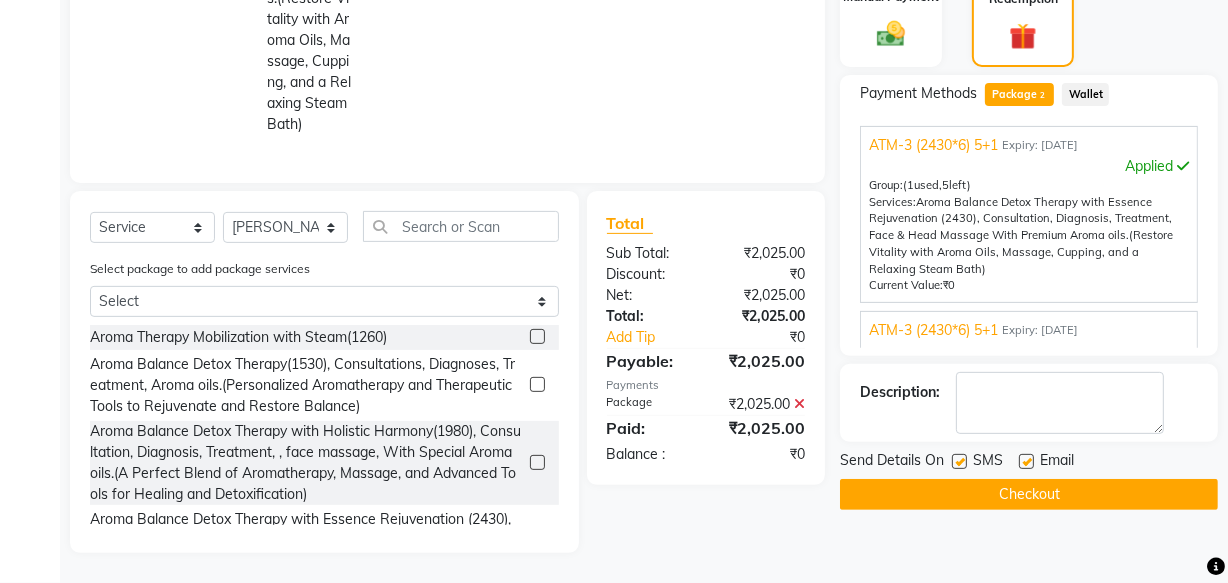 click 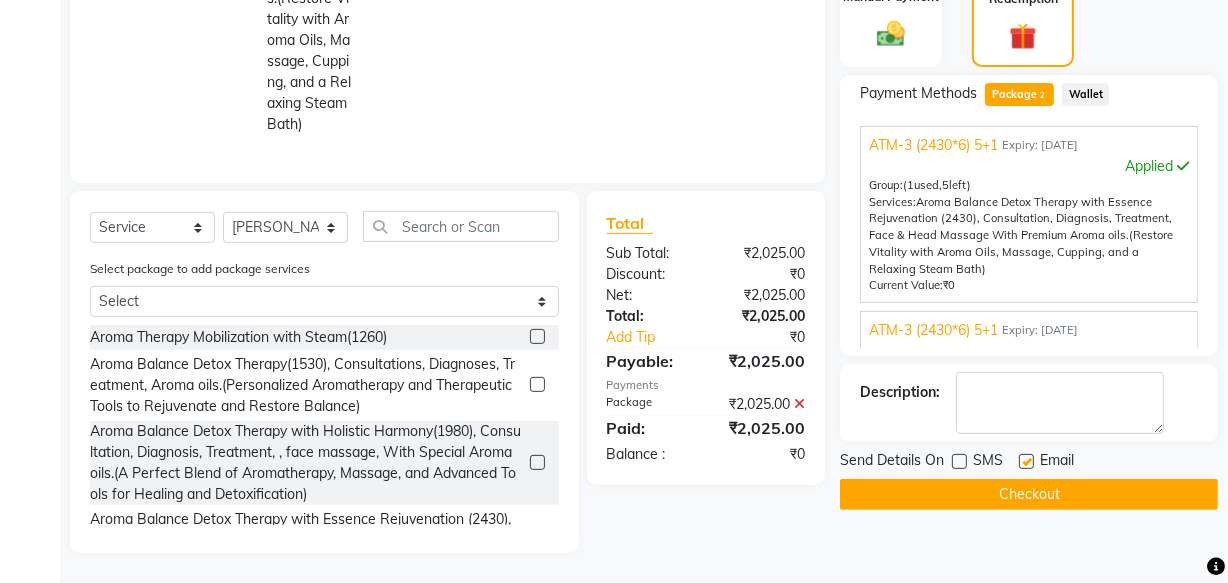 click 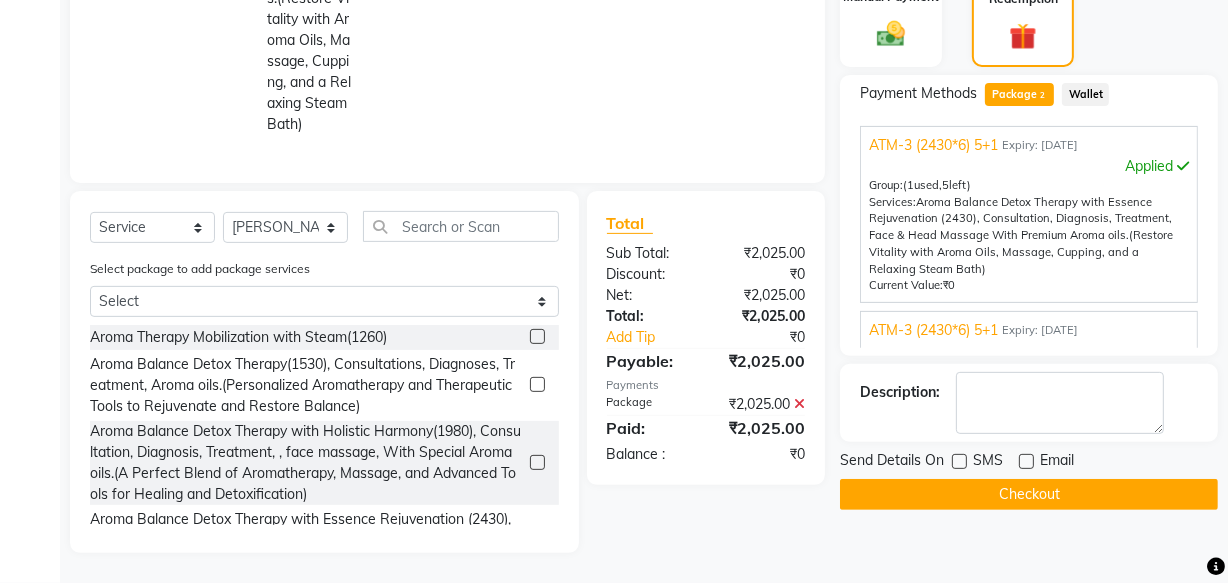 click on "Checkout" 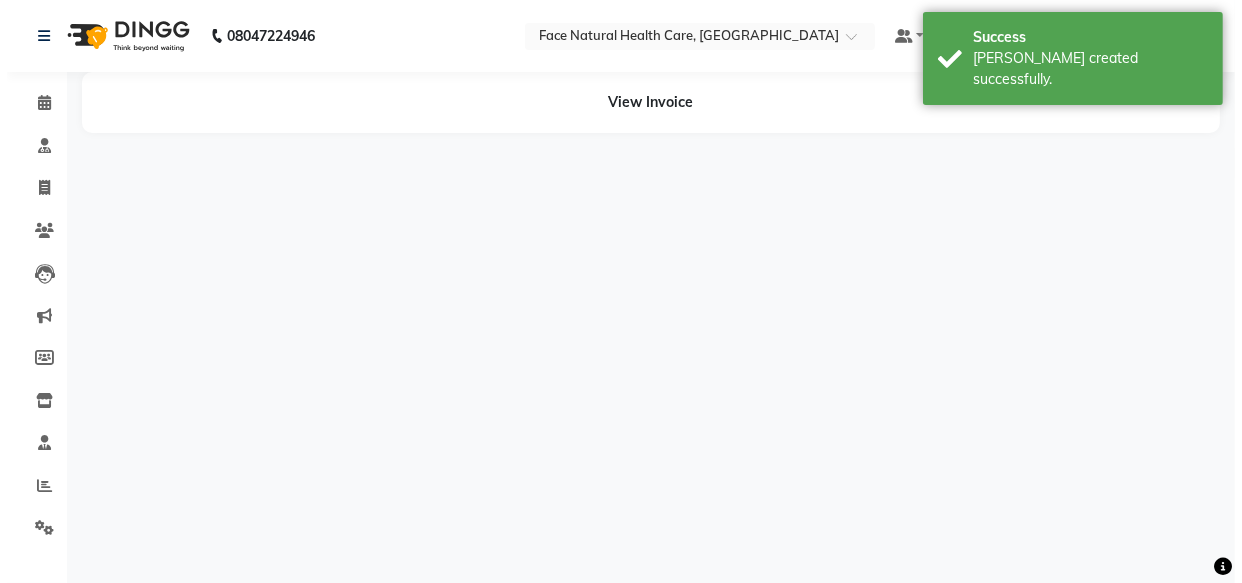 scroll, scrollTop: 0, scrollLeft: 0, axis: both 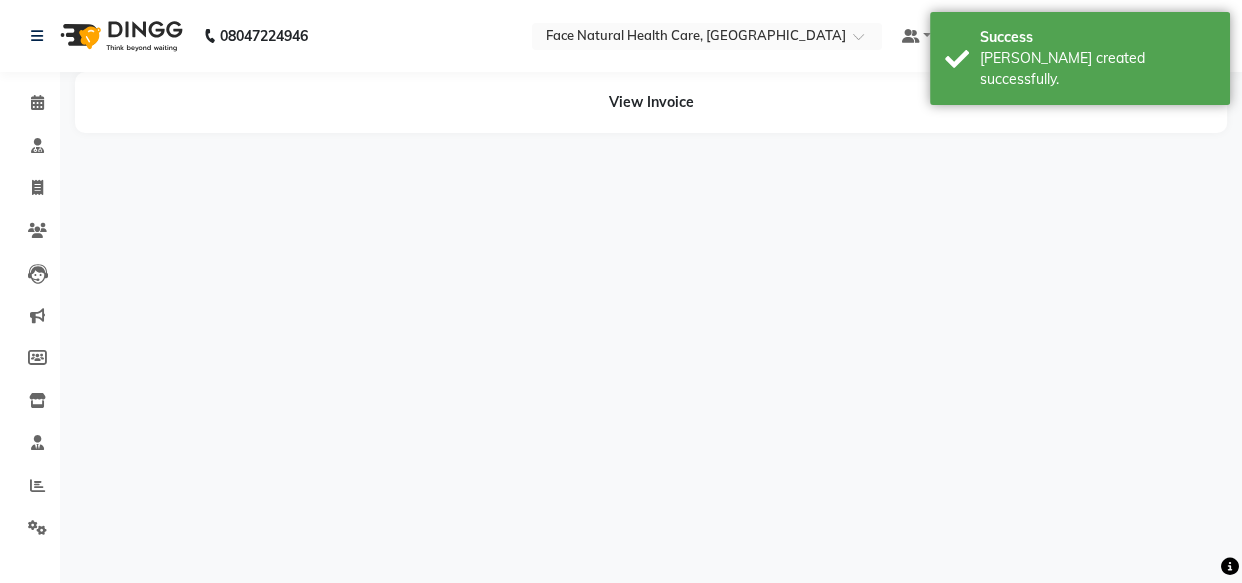 select on "47694" 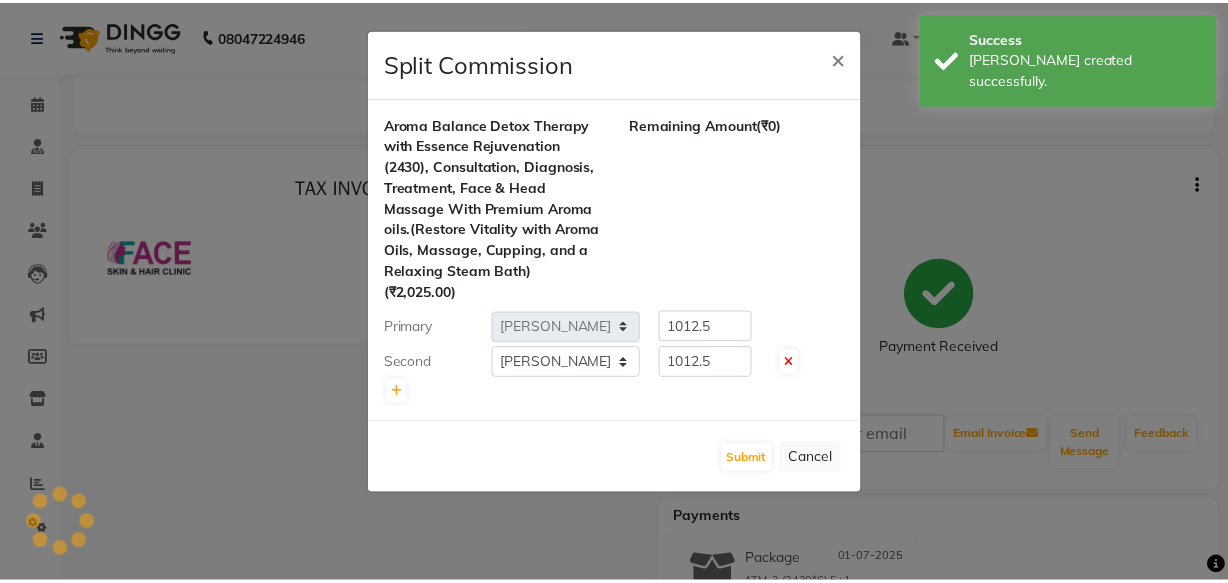 scroll, scrollTop: 0, scrollLeft: 0, axis: both 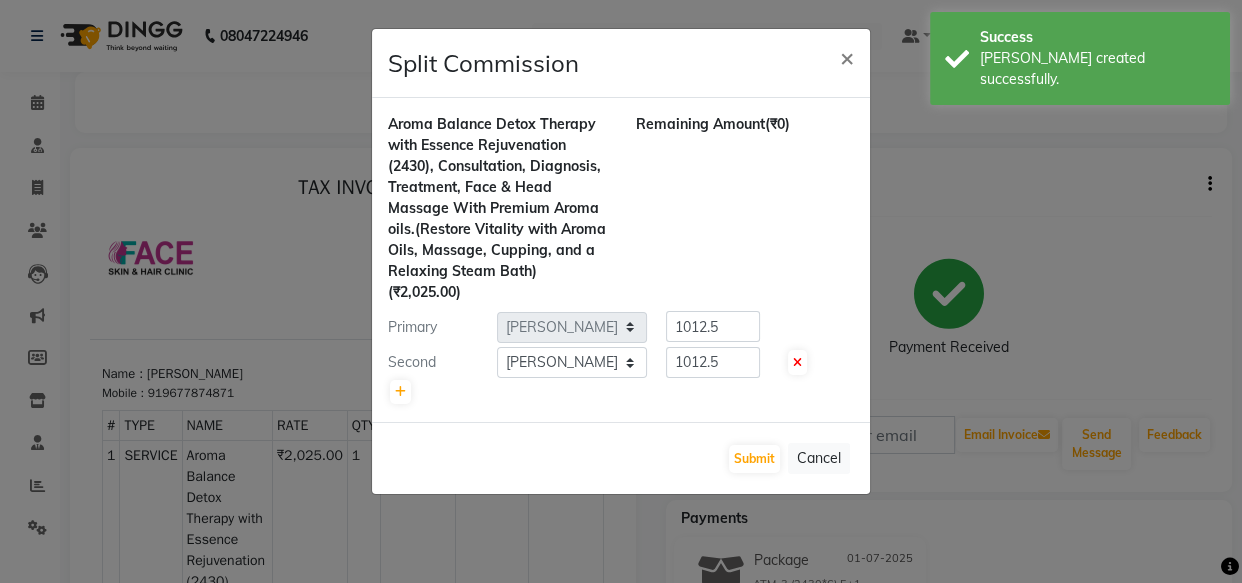 click on "Split Commission × Aroma Balance Detox Therapy with Essence Rejuvenation  (2430), Consultation, Diagnosis, Treatment,  Face & Head Massage With Premium Aroma oils.(Restore Vitality with Aroma Oils, Massage, Cupping, and a Relaxing Steam Bath)  (₹2,025.00) Remaining Amount  (₹0) Primary Select  [PERSON_NAME]   [PERSON_NAME] [PERSON_NAME] M   [PERSON_NAME] [PERSON_NAME]   [PERSON_NAME]   [PERSON_NAME]  1012.5 Second Select  [PERSON_NAME]   [PERSON_NAME] [PERSON_NAME] M   [PERSON_NAME] [PERSON_NAME]   [PERSON_NAME]   [PERSON_NAME]  1012.5  Submit   Cancel" 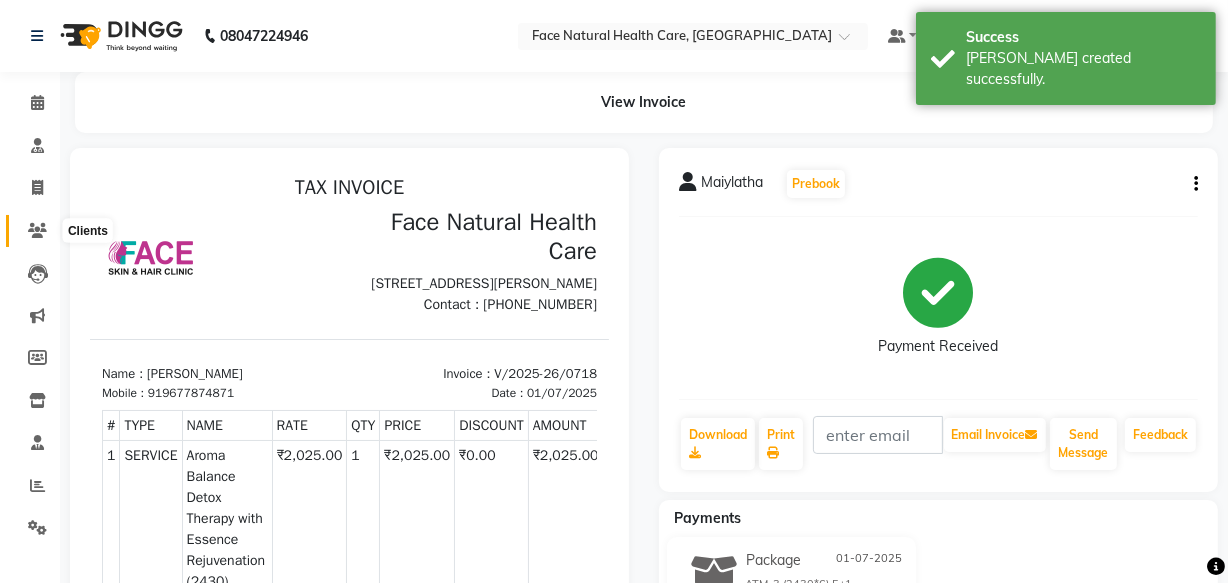 click 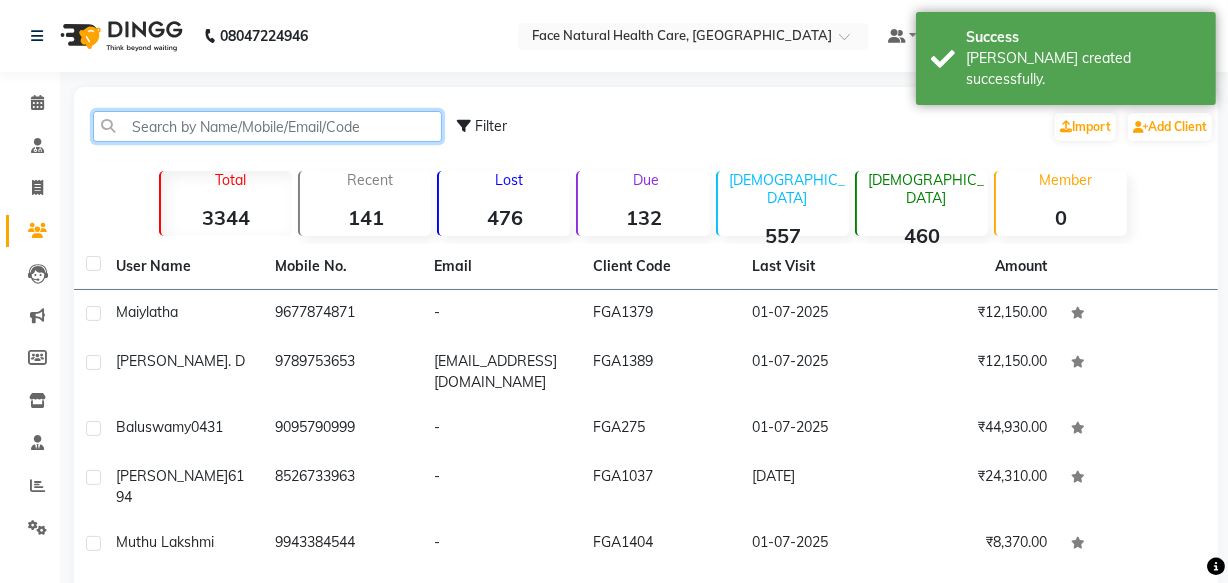 click 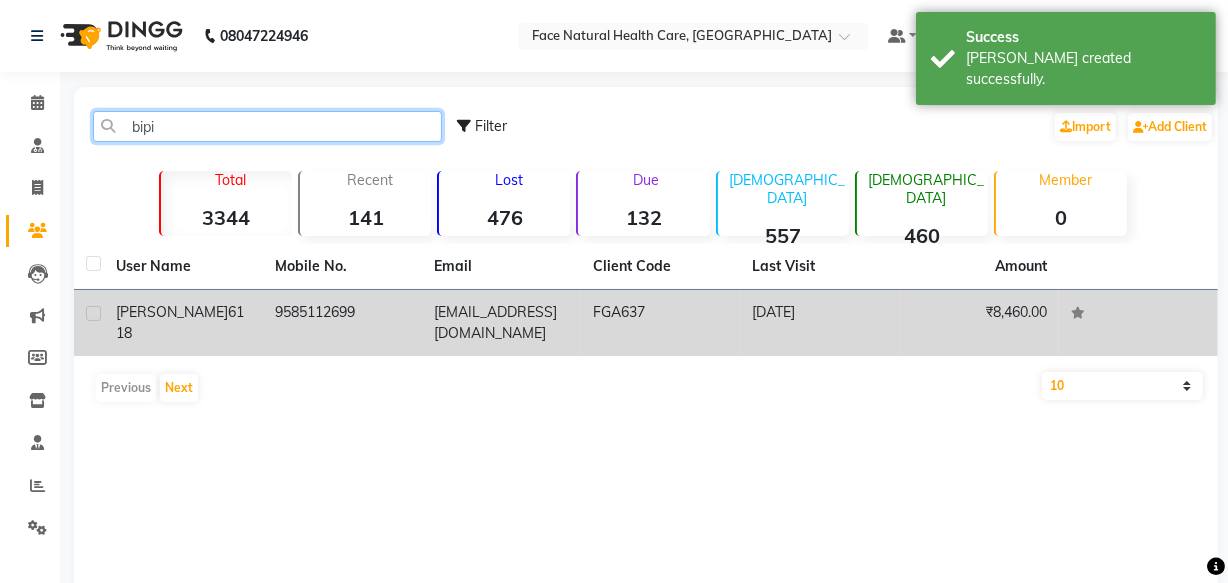 type on "bipi" 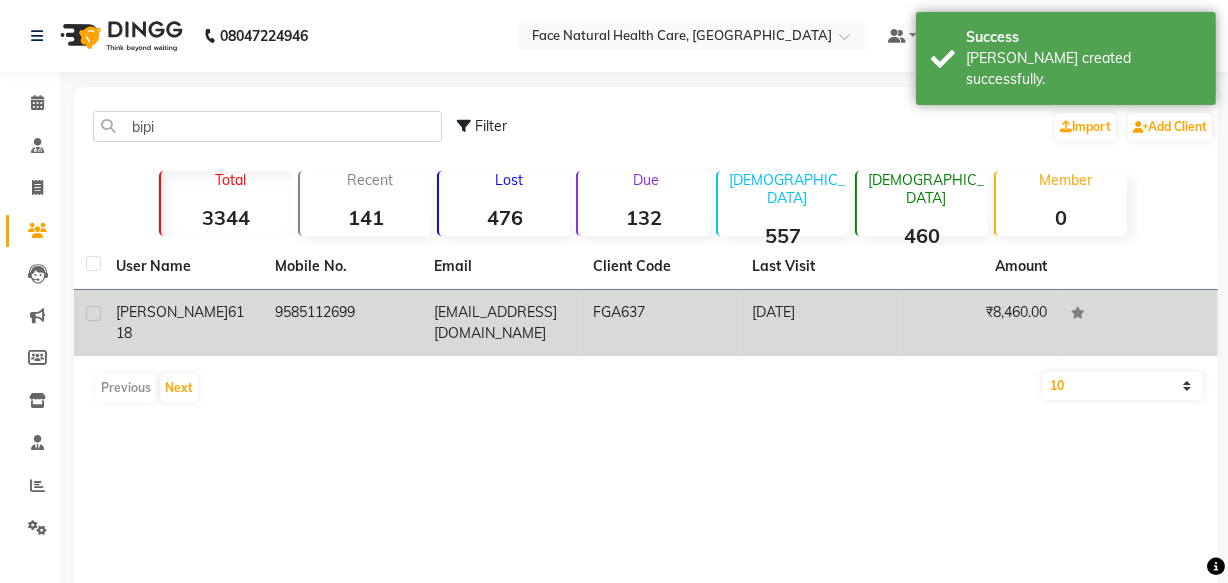 click on "9585112699" 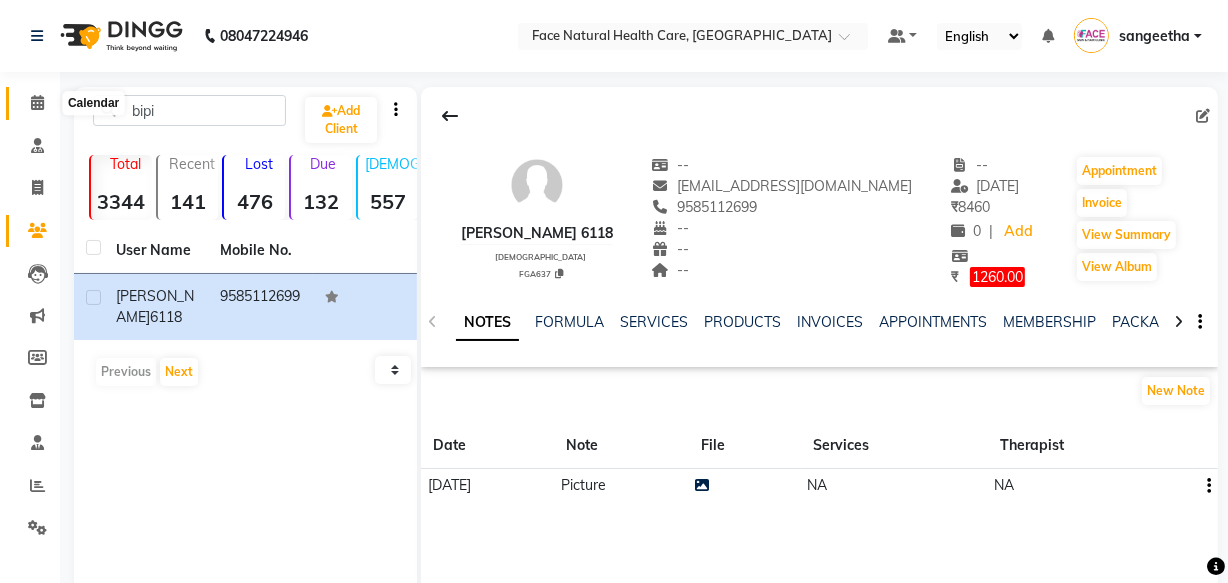 click 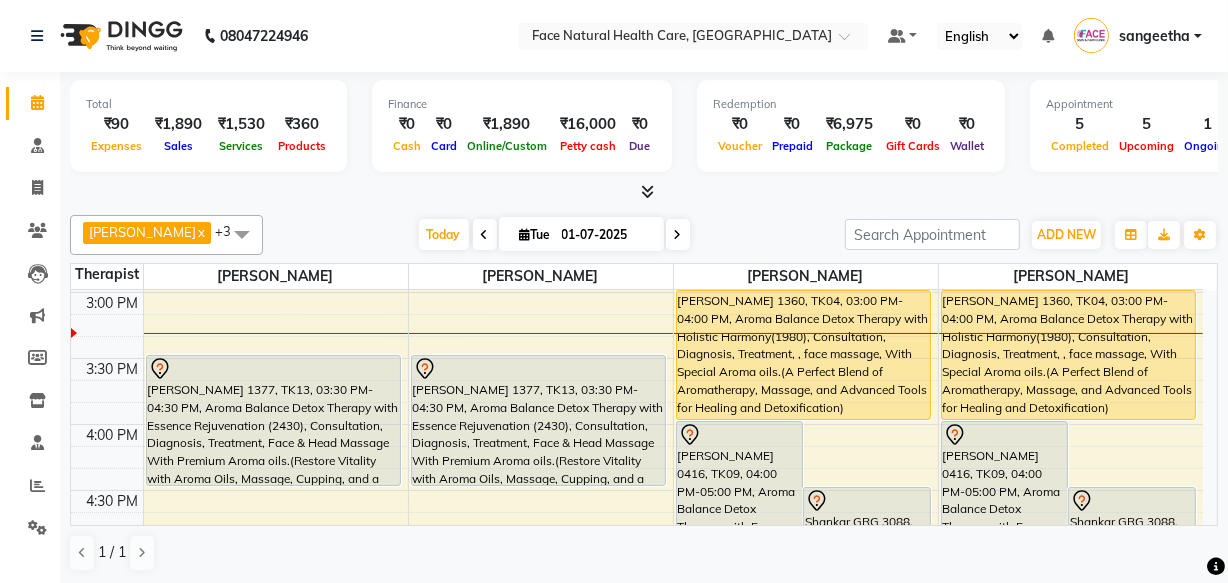 scroll, scrollTop: 777, scrollLeft: 0, axis: vertical 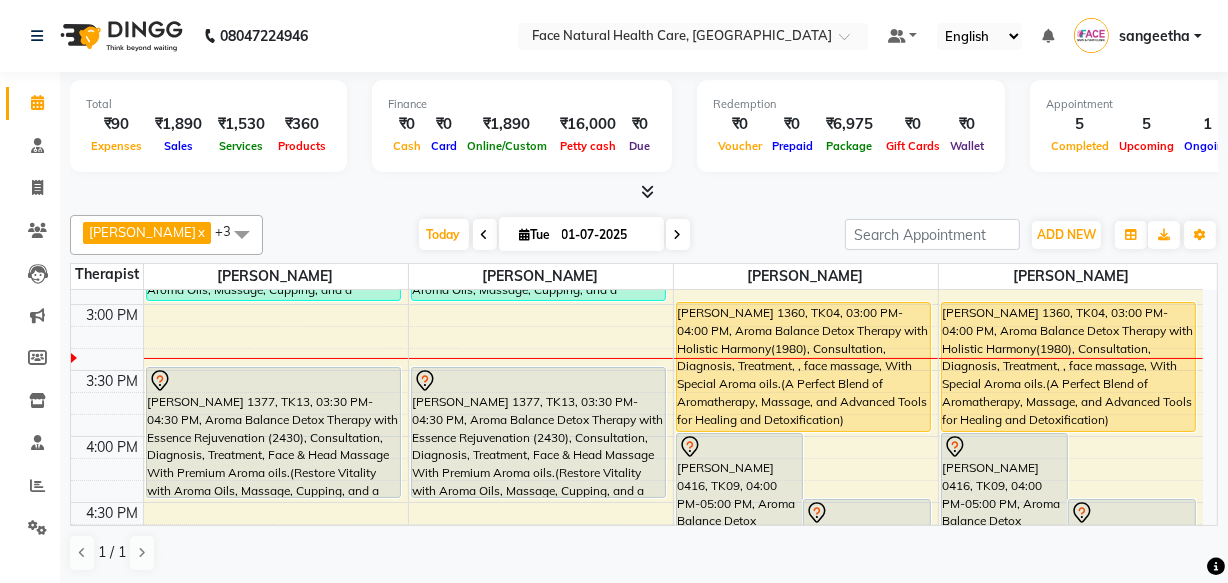 click on "1 / 1" at bounding box center (644, 553) 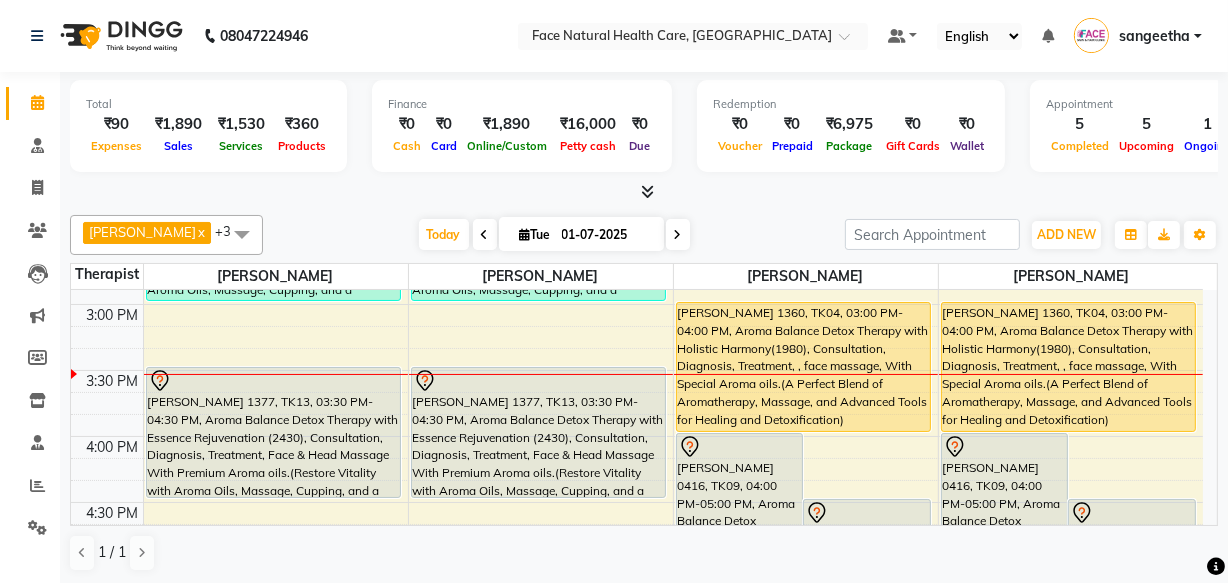 click on "[PERSON_NAME] 1377, TK13, 03:30 PM-04:30 PM, Aroma Balance Detox Therapy with Essence Rejuvenation  (2430), Consultation, Diagnosis, Treatment,  Face & Head Massage With Premium Aroma oils.(Restore Vitality with Aroma Oils, Massage, Cupping, and a Relaxing Steam Bath)" at bounding box center [538, 432] 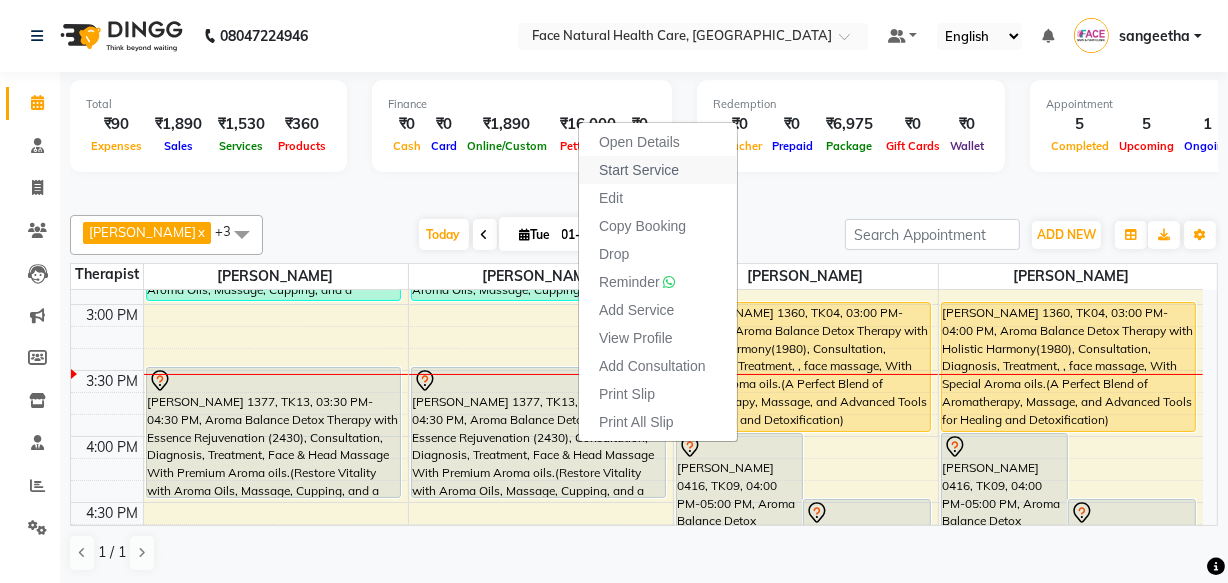 click on "Start Service" at bounding box center (658, 170) 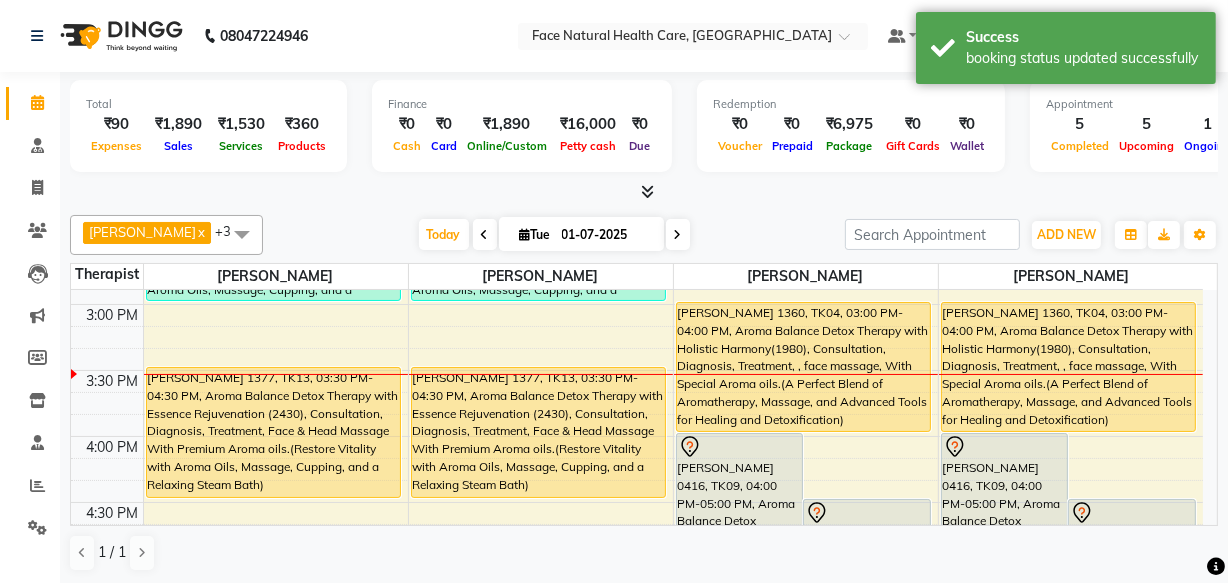 click at bounding box center (242, 234) 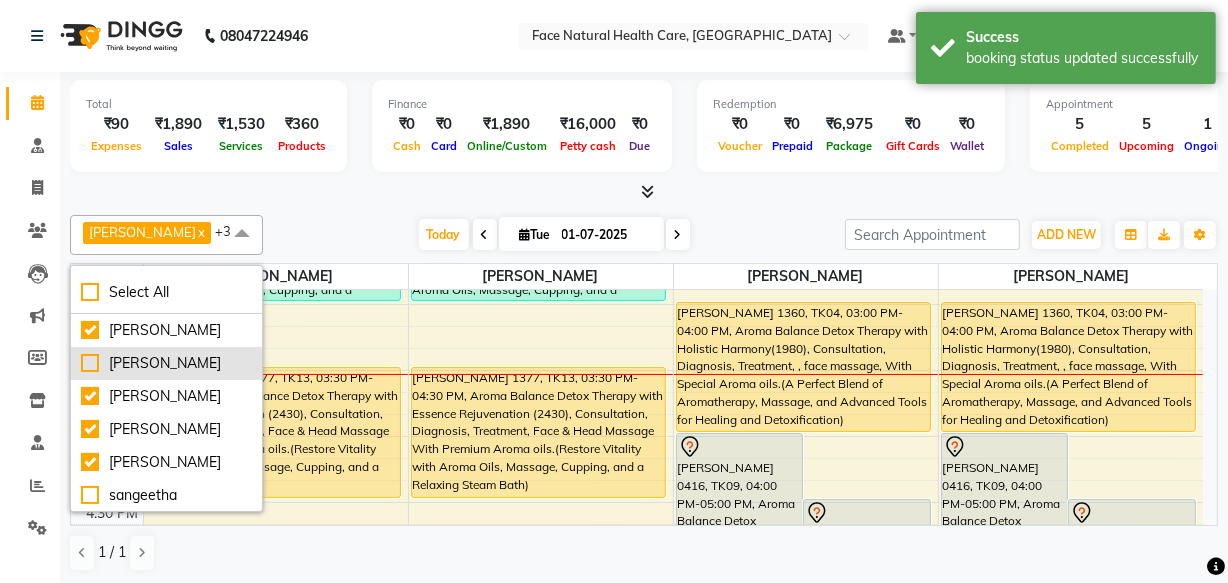 click on "[PERSON_NAME]" at bounding box center (166, 363) 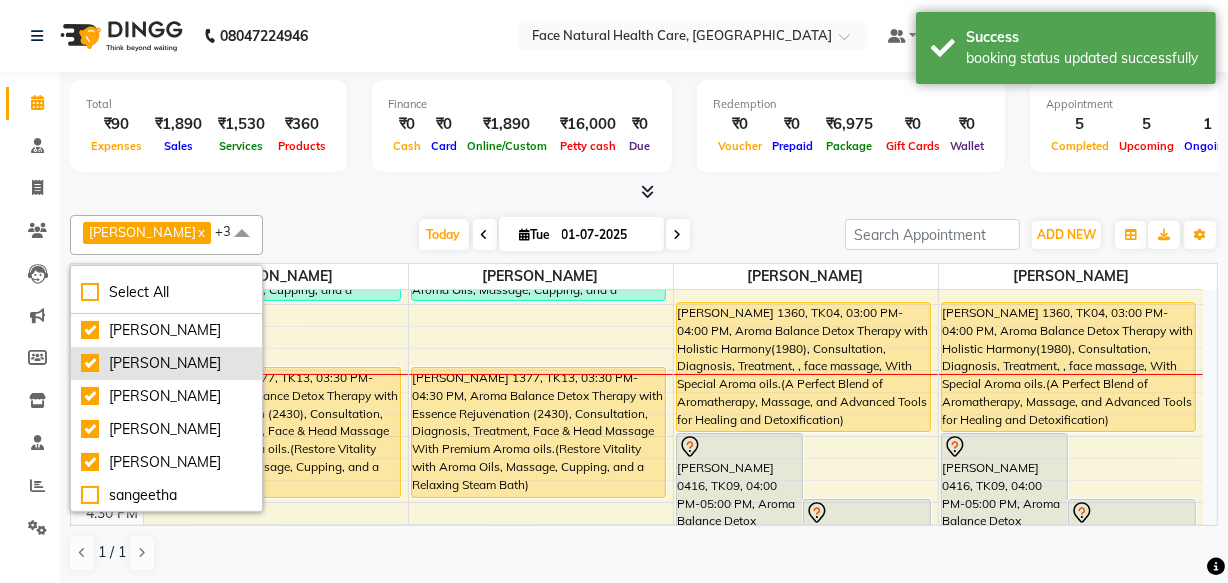 checkbox on "true" 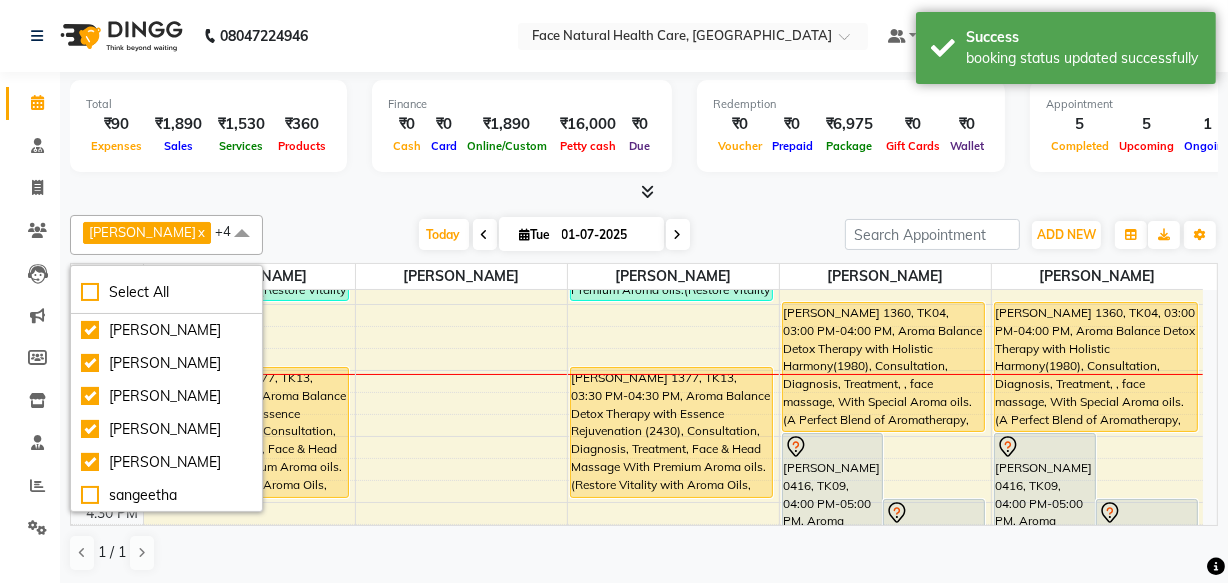 click at bounding box center [644, 192] 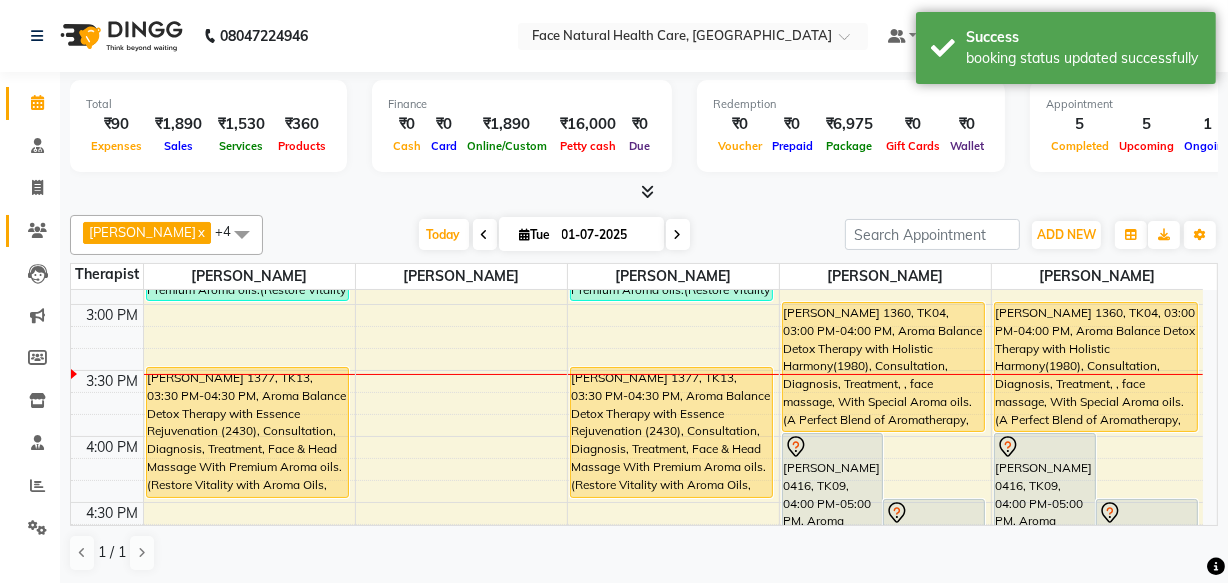 click 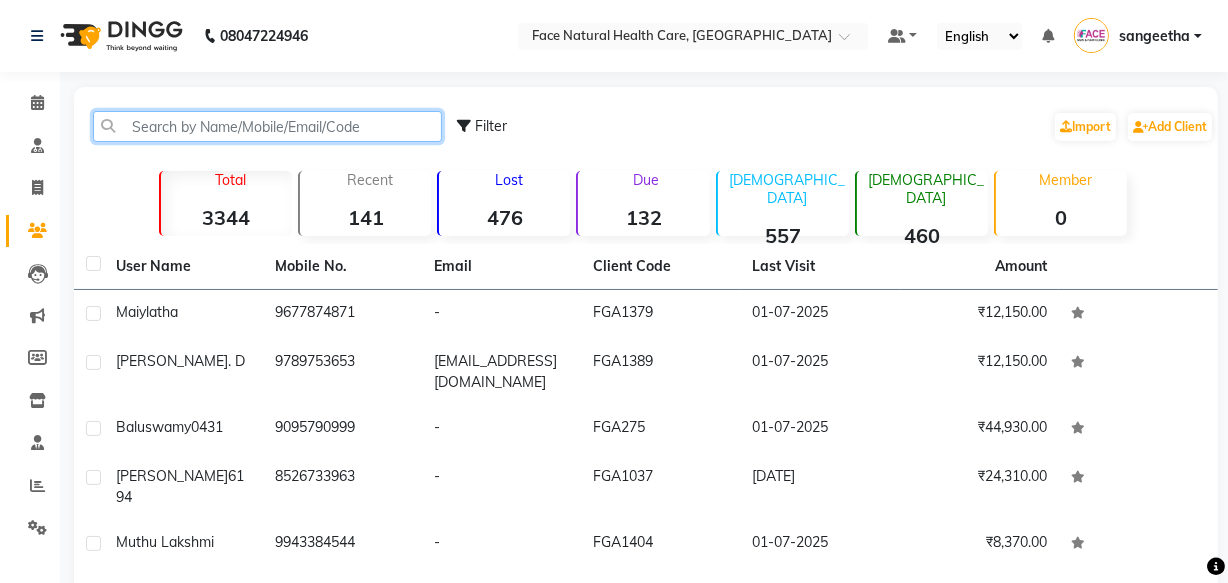 click 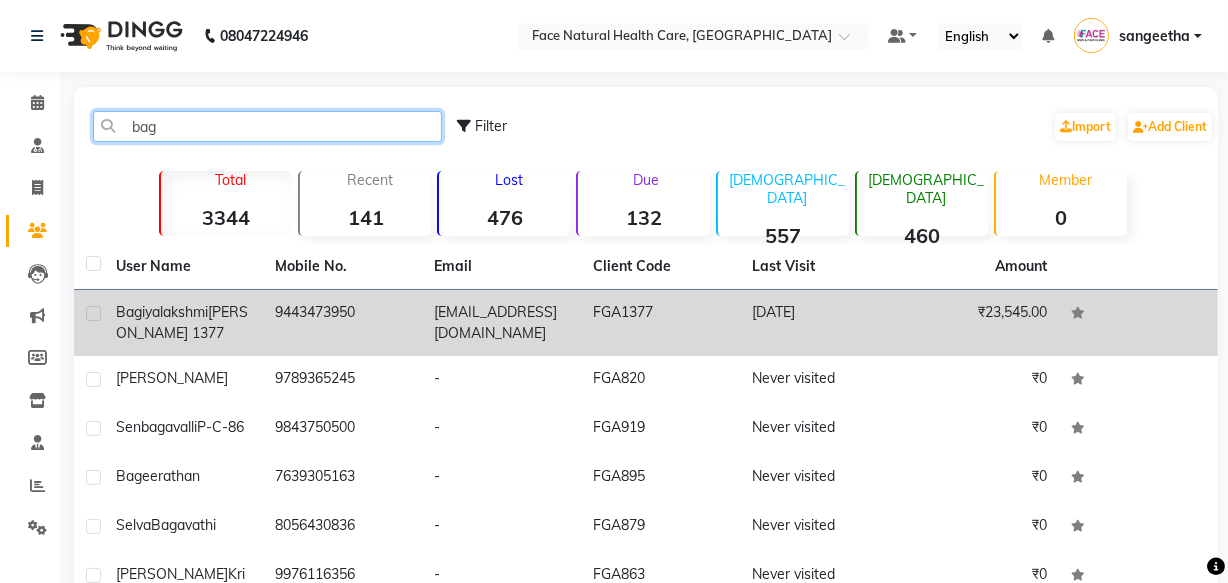 type on "bag" 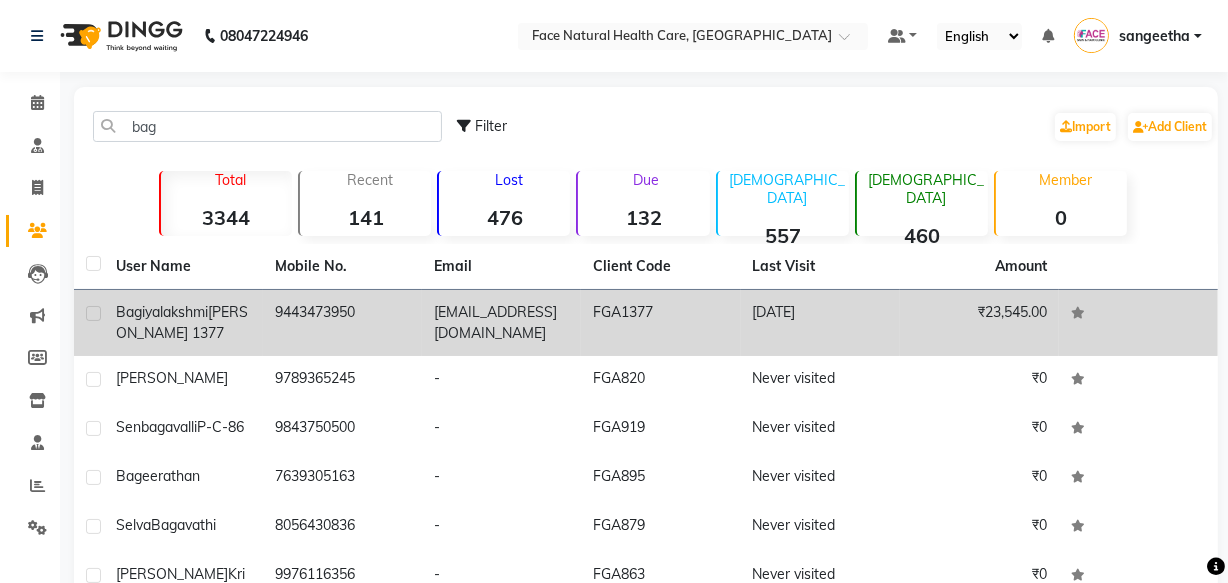 click on "[PERSON_NAME] 1377" 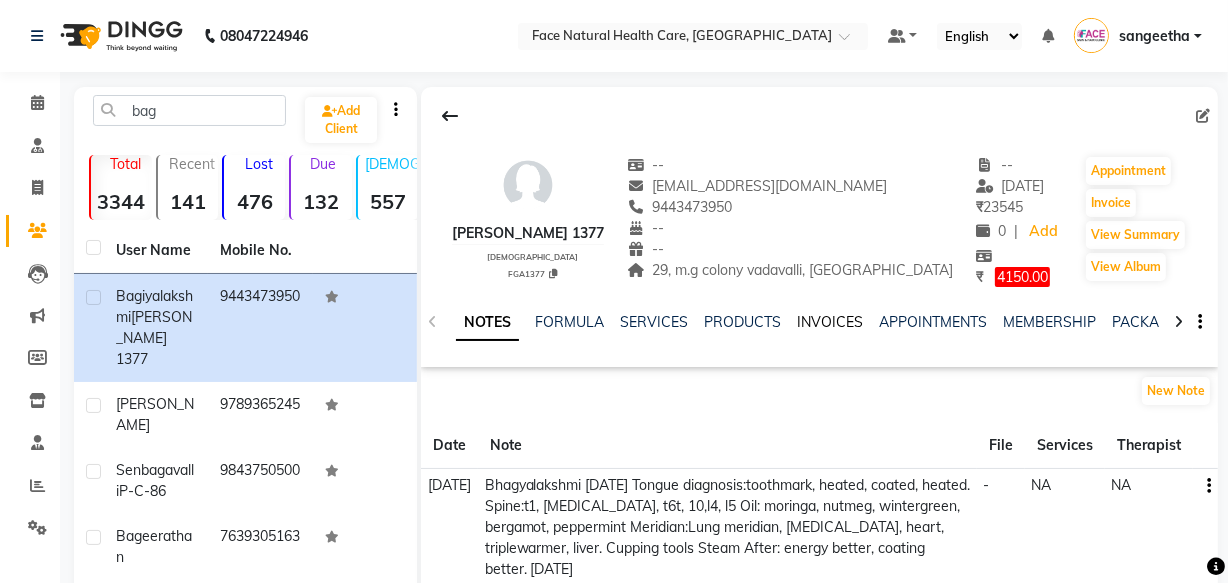 click on "INVOICES" 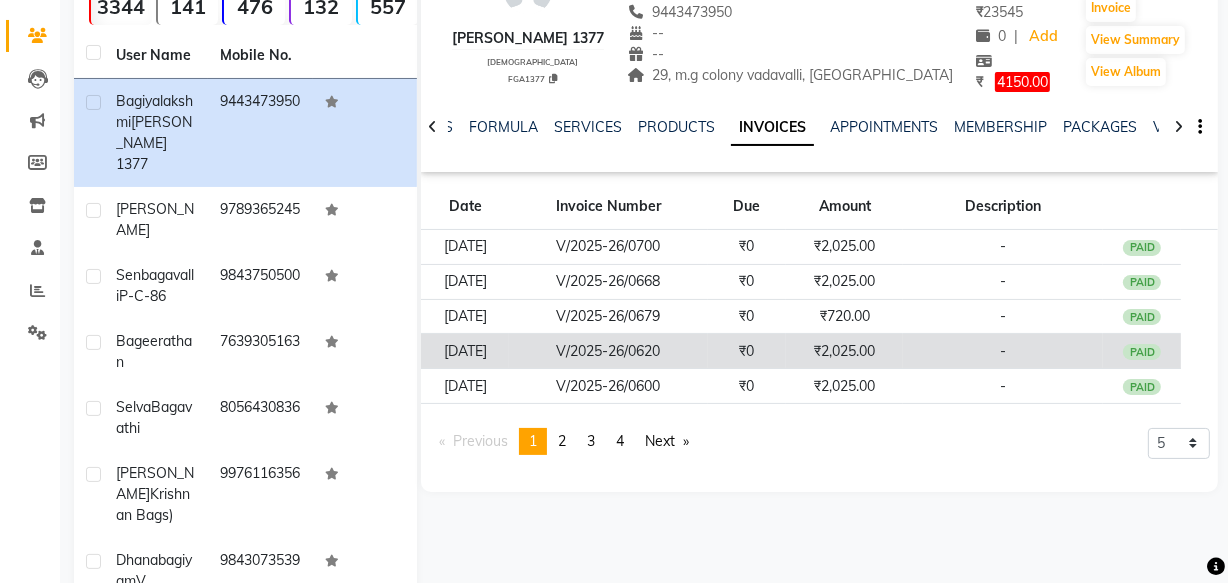 scroll, scrollTop: 220, scrollLeft: 0, axis: vertical 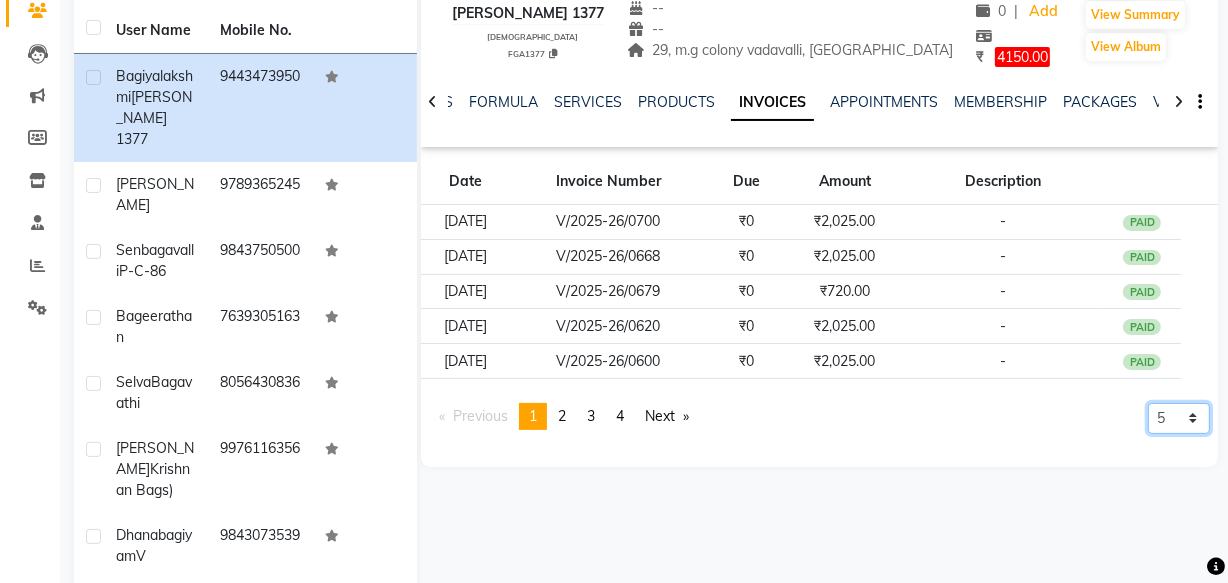 click on "5 10 50 100 500" 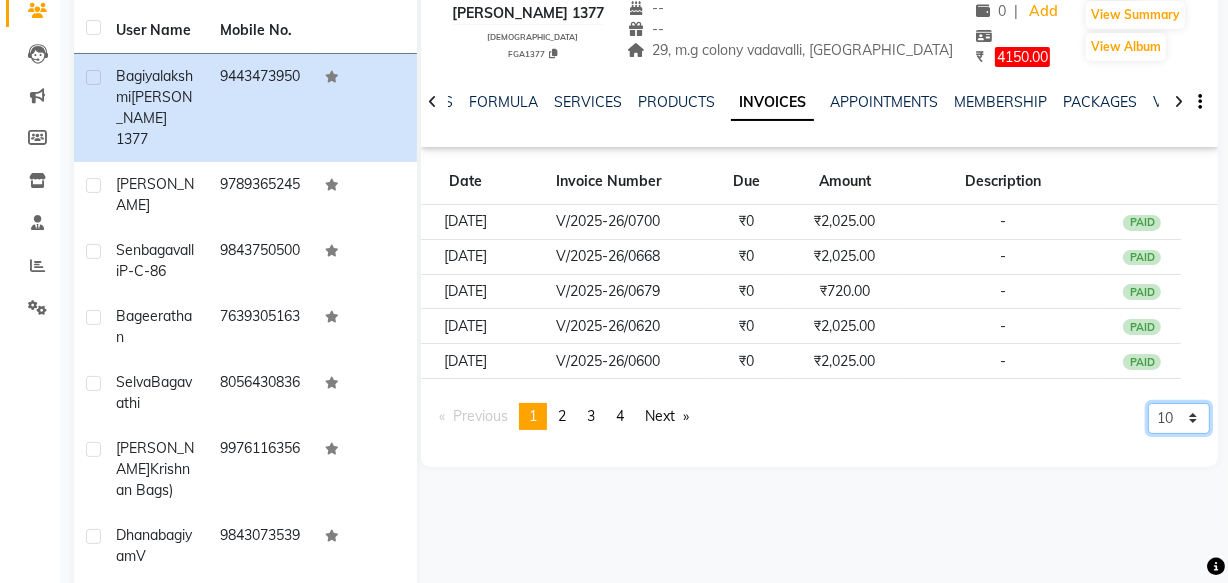 click on "5 10 50 100 500" 